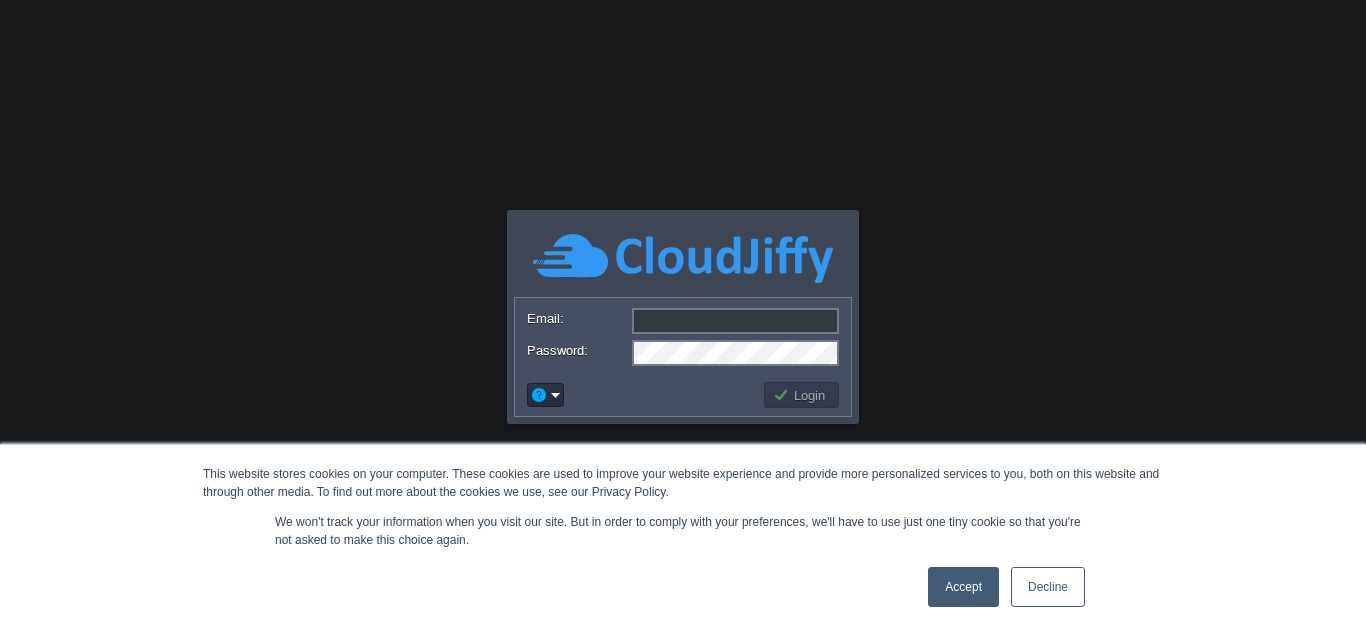 scroll, scrollTop: 0, scrollLeft: 0, axis: both 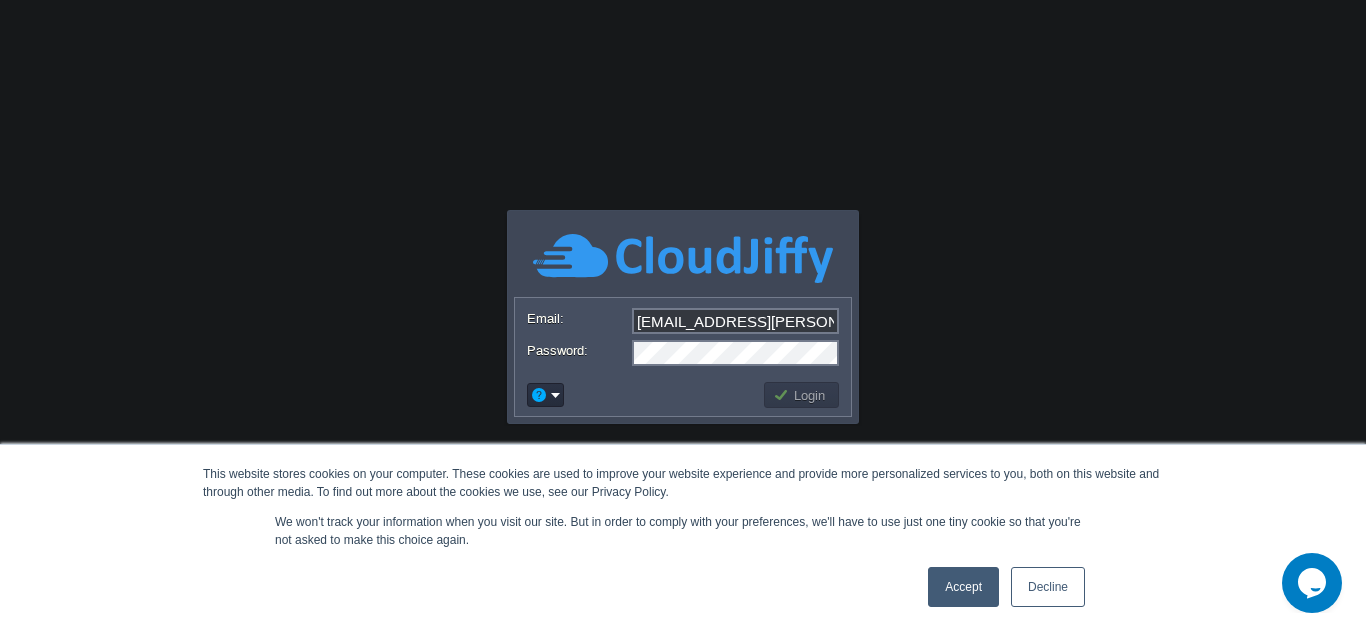 drag, startPoint x: 328, startPoint y: 124, endPoint x: 398, endPoint y: 146, distance: 73.37575 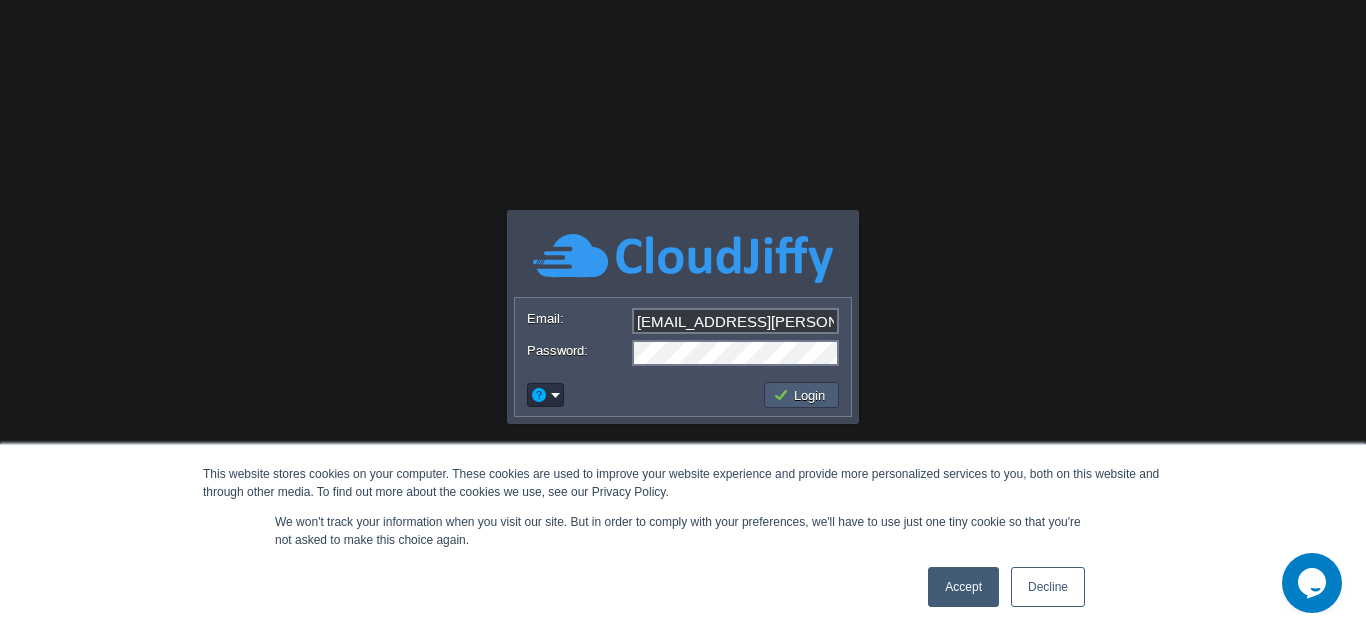 click on "Login" at bounding box center (802, 395) 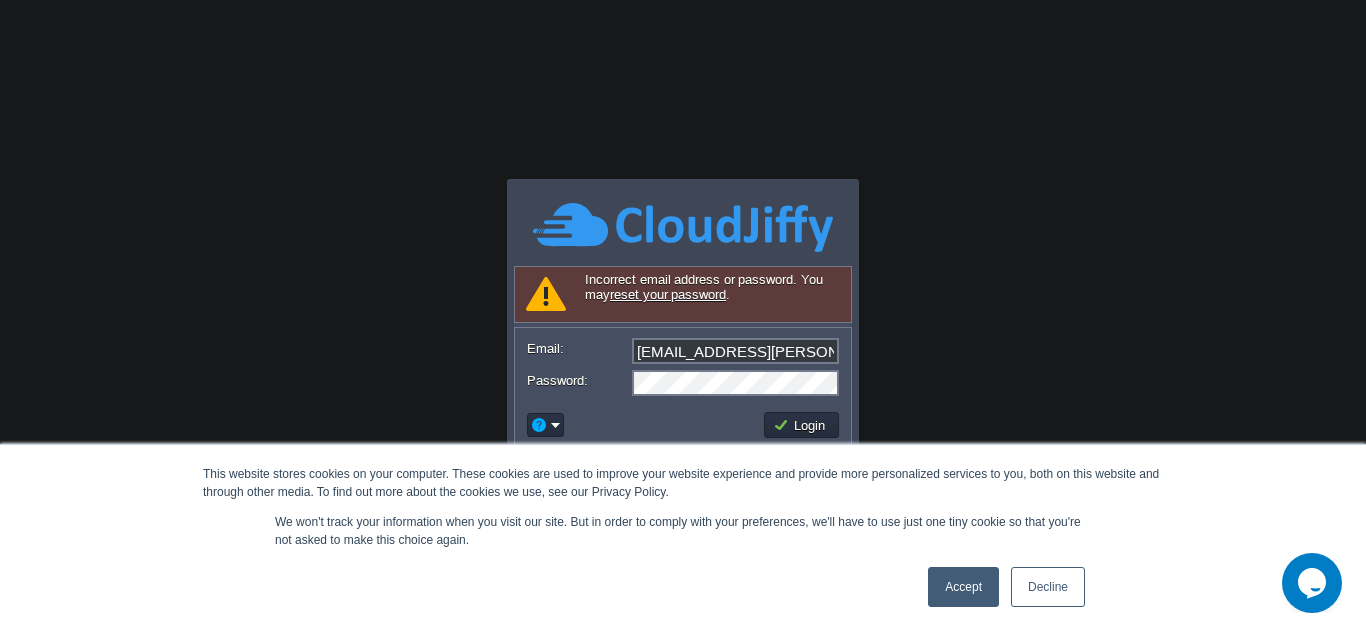 click on "Email: [EMAIL_ADDRESS][PERSON_NAME][DOMAIN_NAME] Password:" at bounding box center (683, 366) 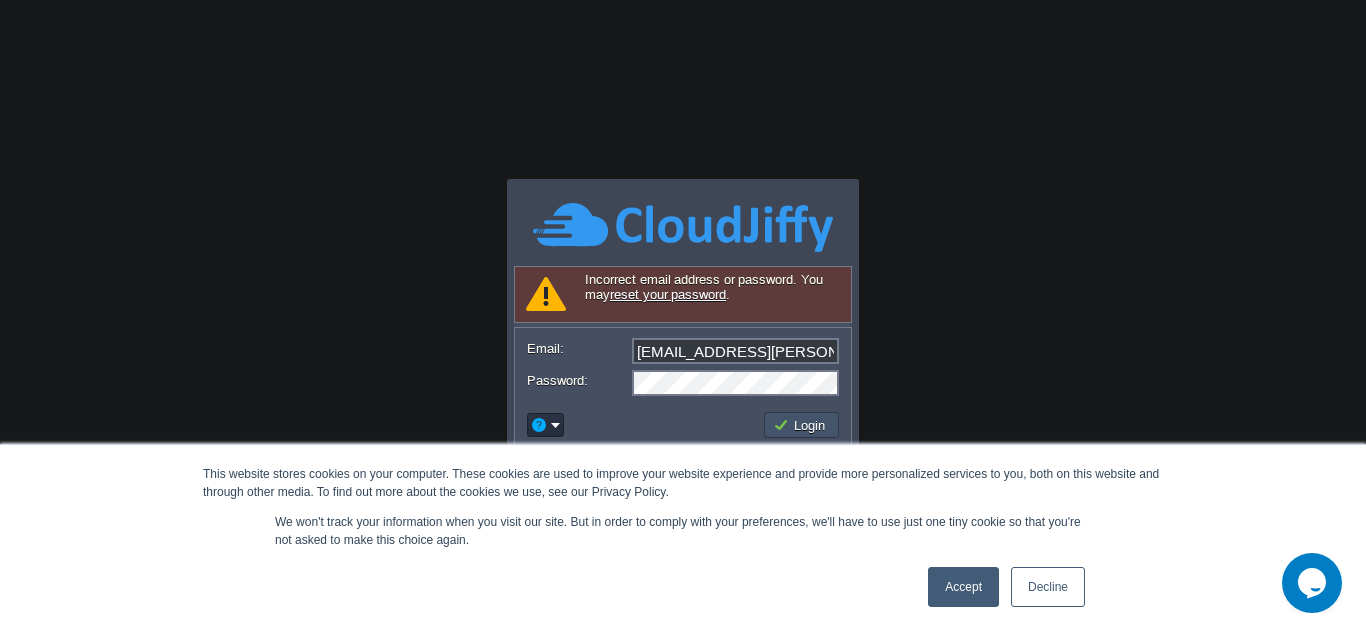 click on "Login" at bounding box center [802, 425] 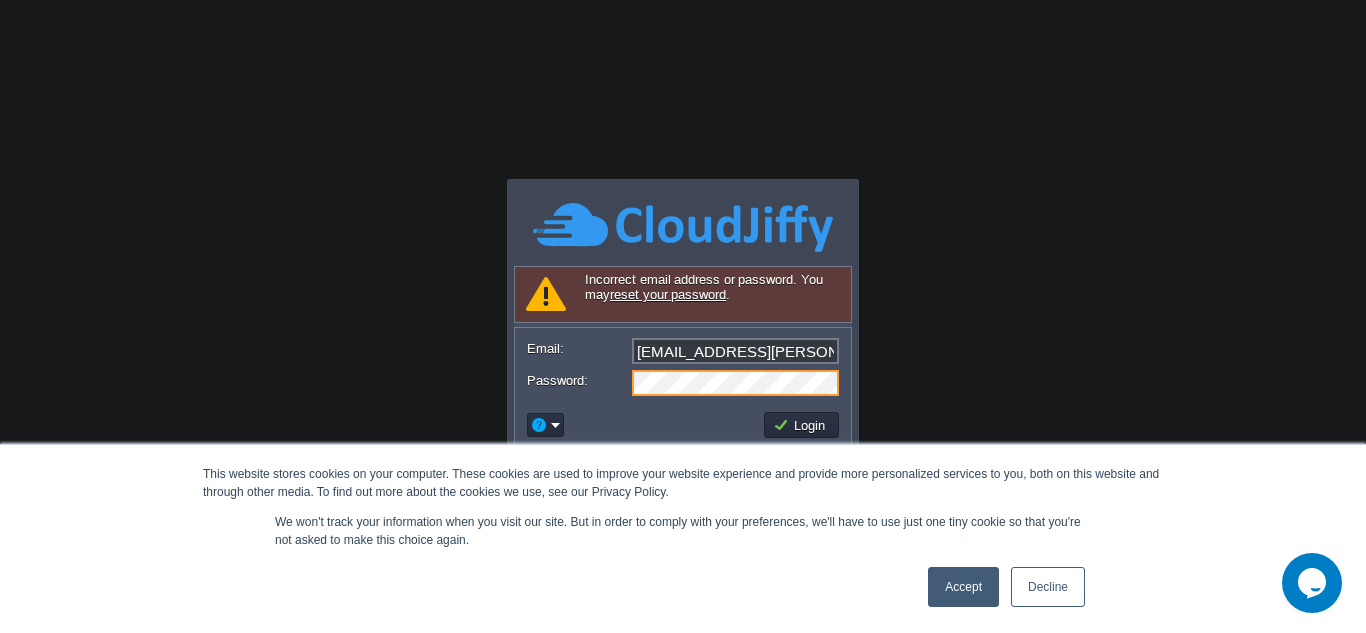 click on "[EMAIL_ADDRESS][PERSON_NAME][DOMAIN_NAME]" at bounding box center [735, 351] 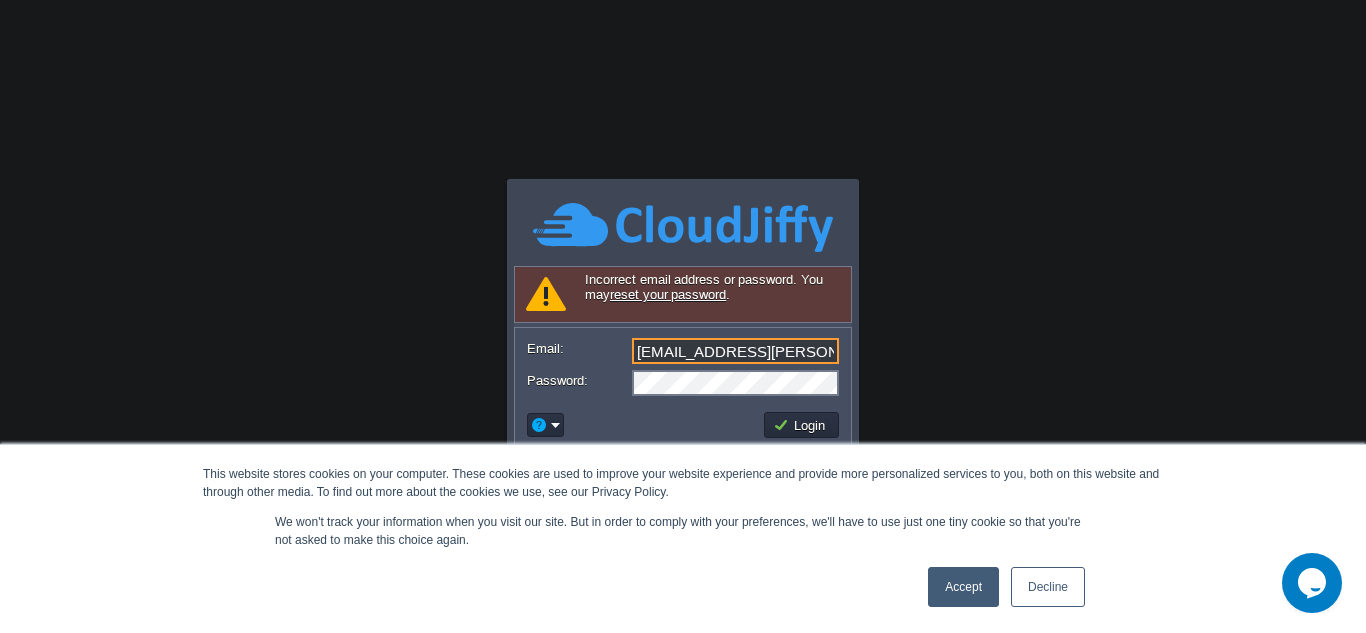 click on "[EMAIL_ADDRESS][PERSON_NAME][DOMAIN_NAME]" at bounding box center [735, 351] 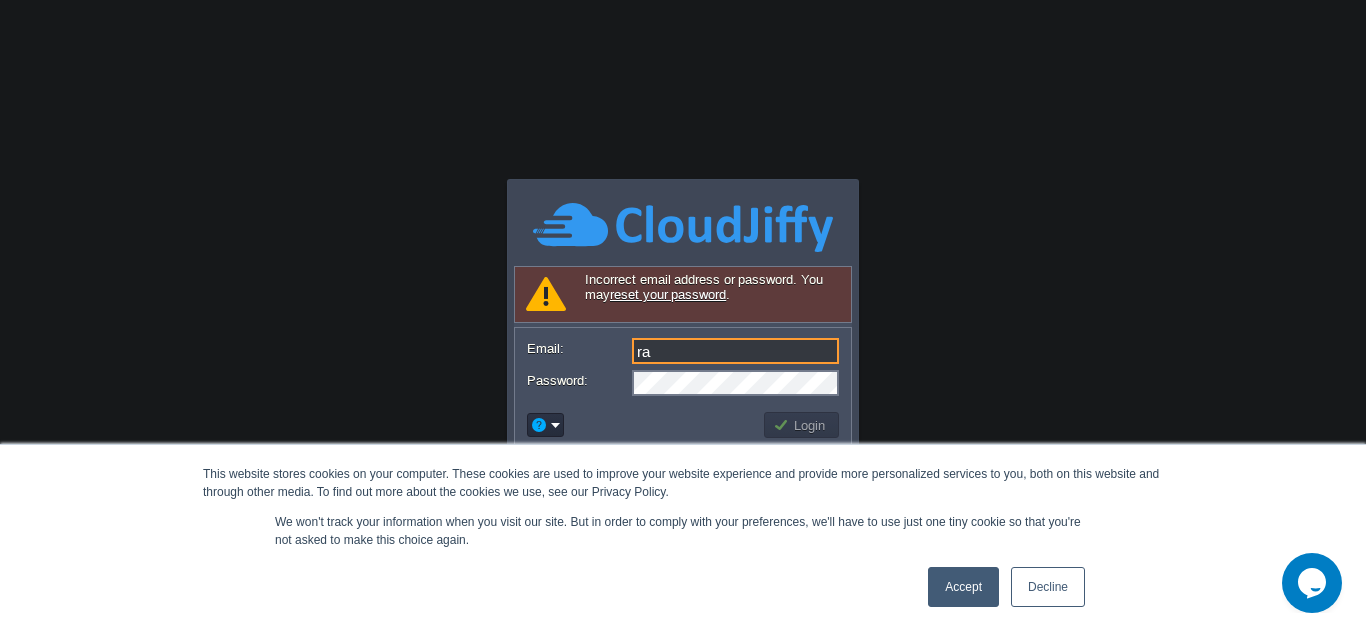 type on "r" 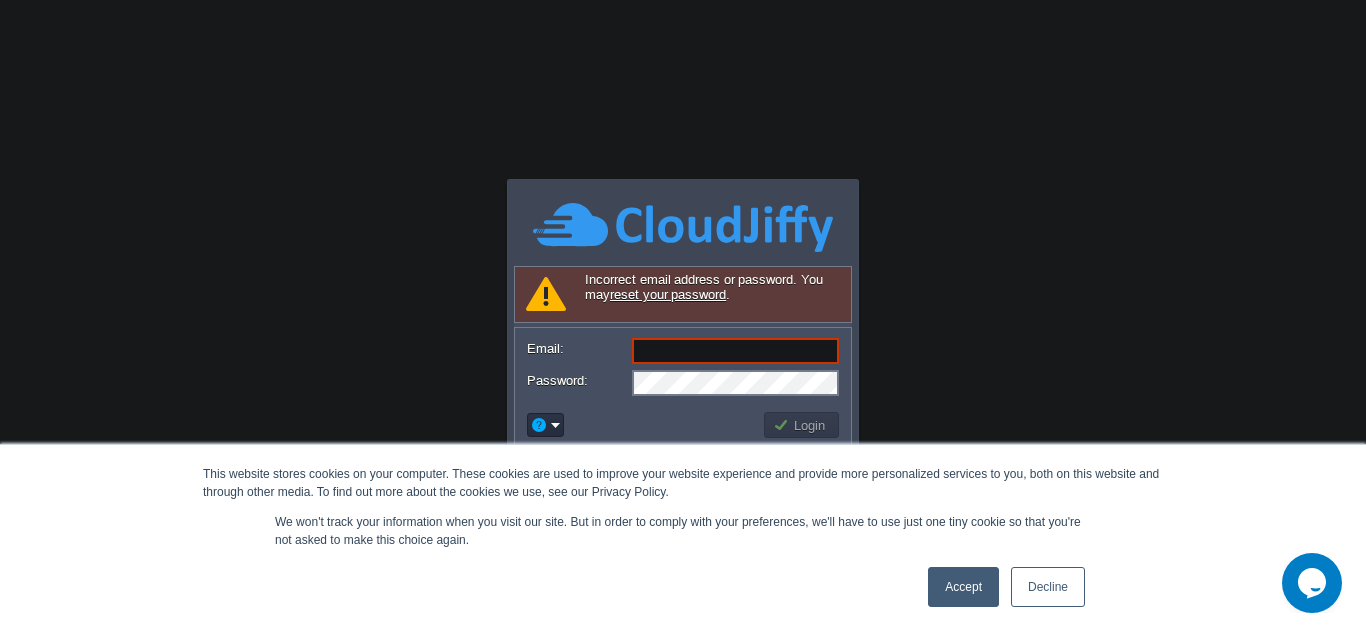 click on "Email:" at bounding box center (735, 351) 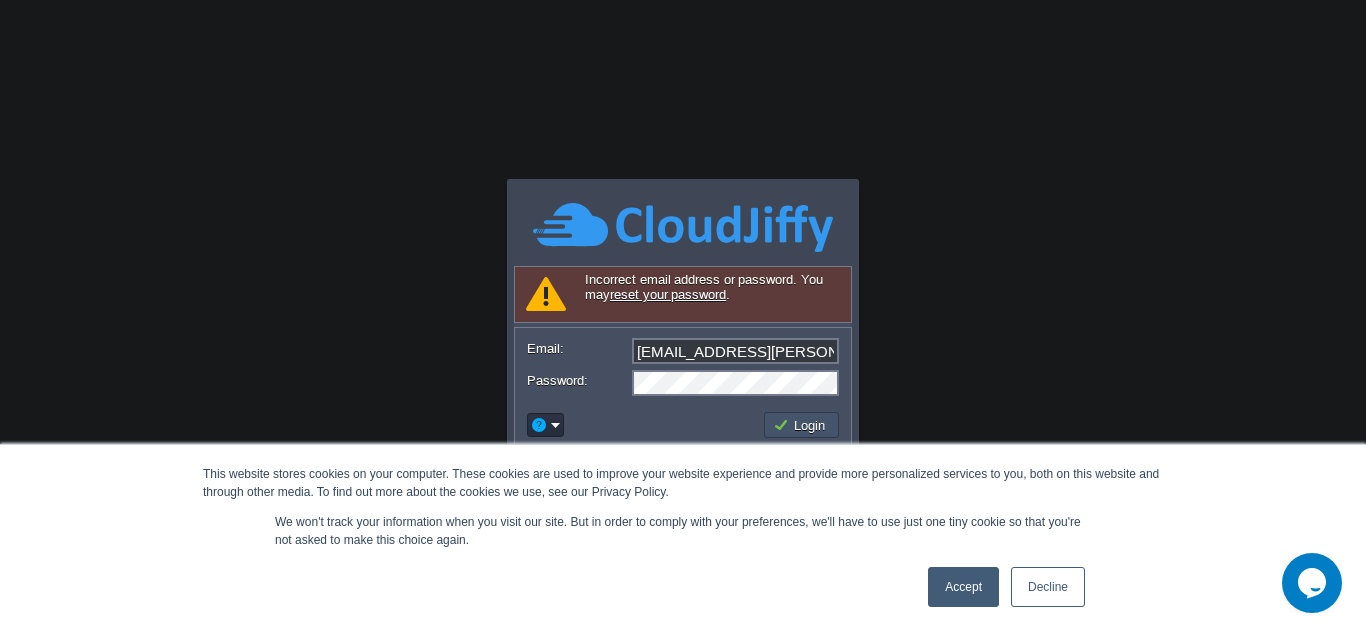 click on "Login" at bounding box center (802, 425) 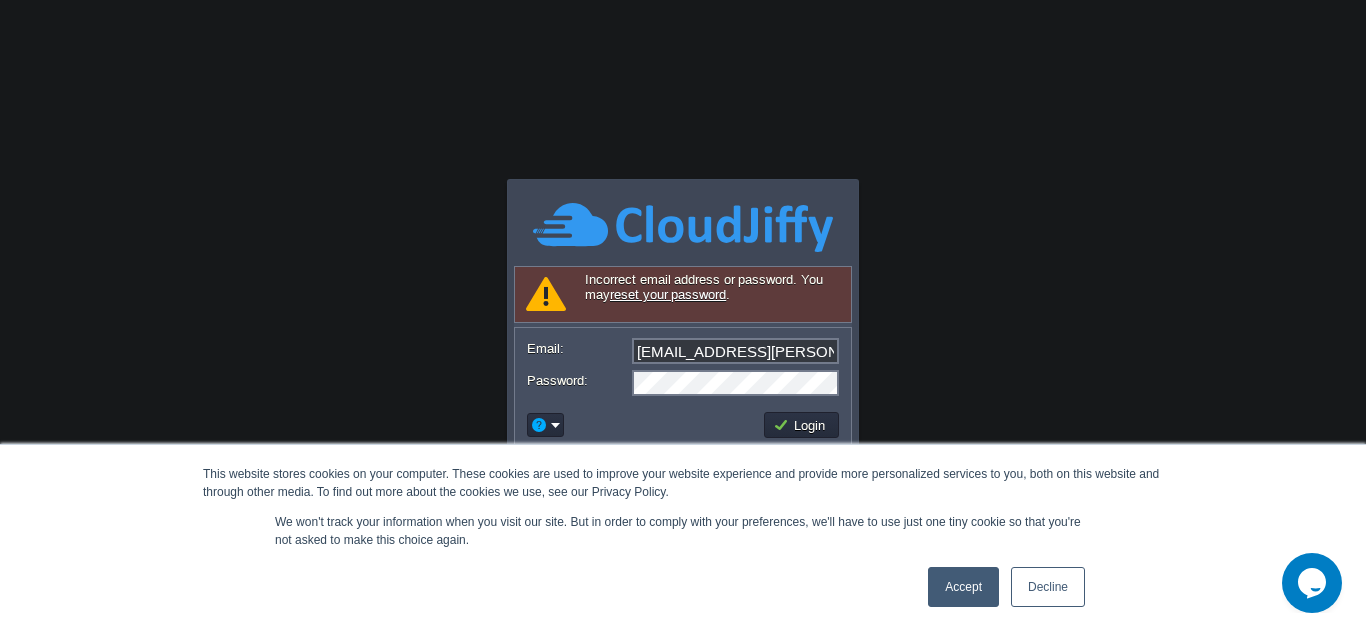 click on "Accept" at bounding box center (963, 587) 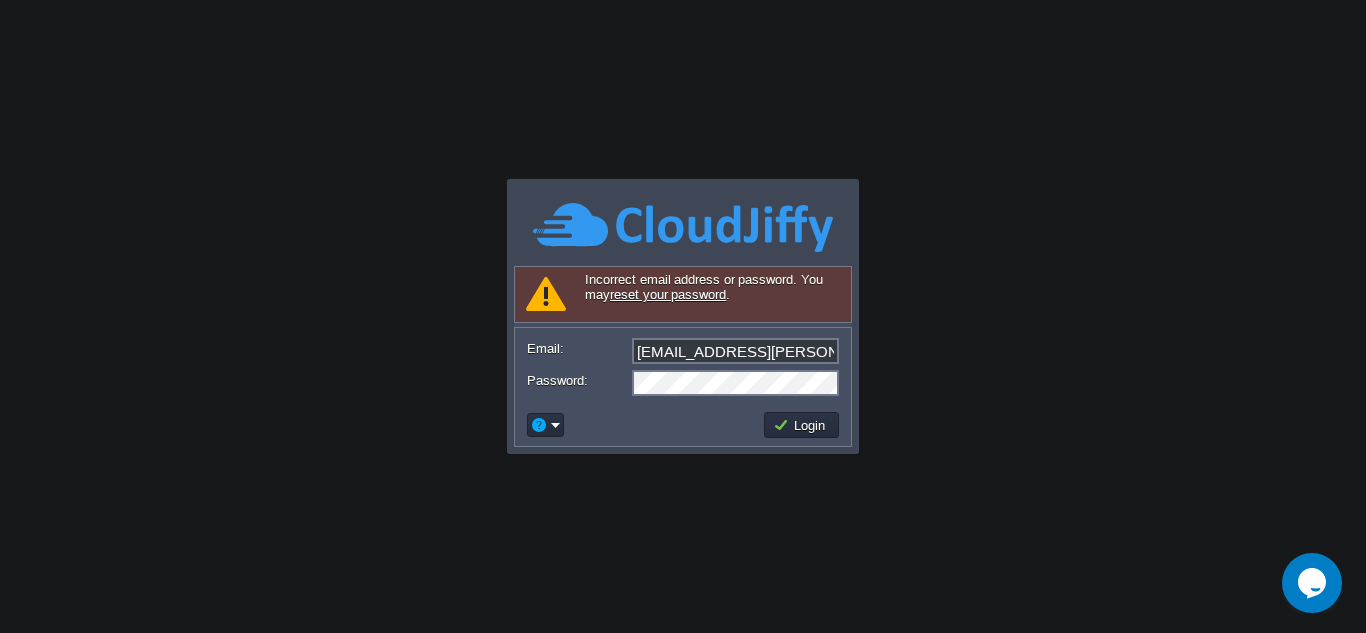 scroll, scrollTop: 0, scrollLeft: 0, axis: both 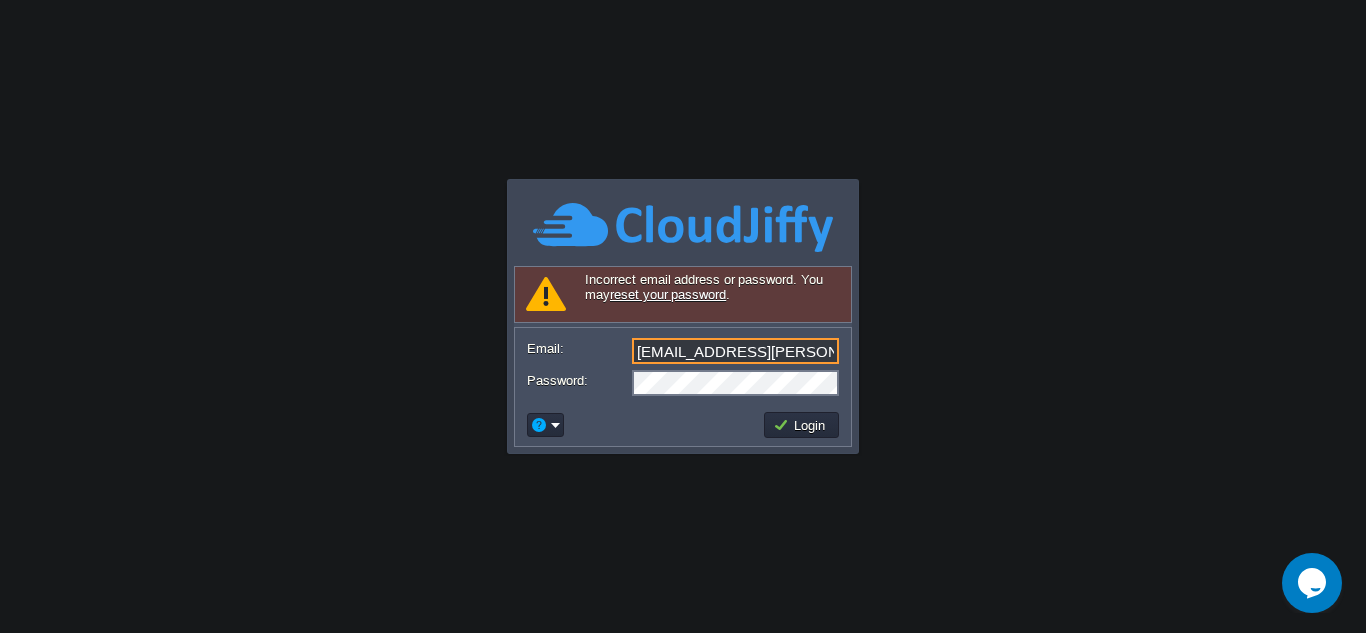 click on "[EMAIL_ADDRESS][PERSON_NAME][DOMAIN_NAME]" at bounding box center [735, 351] 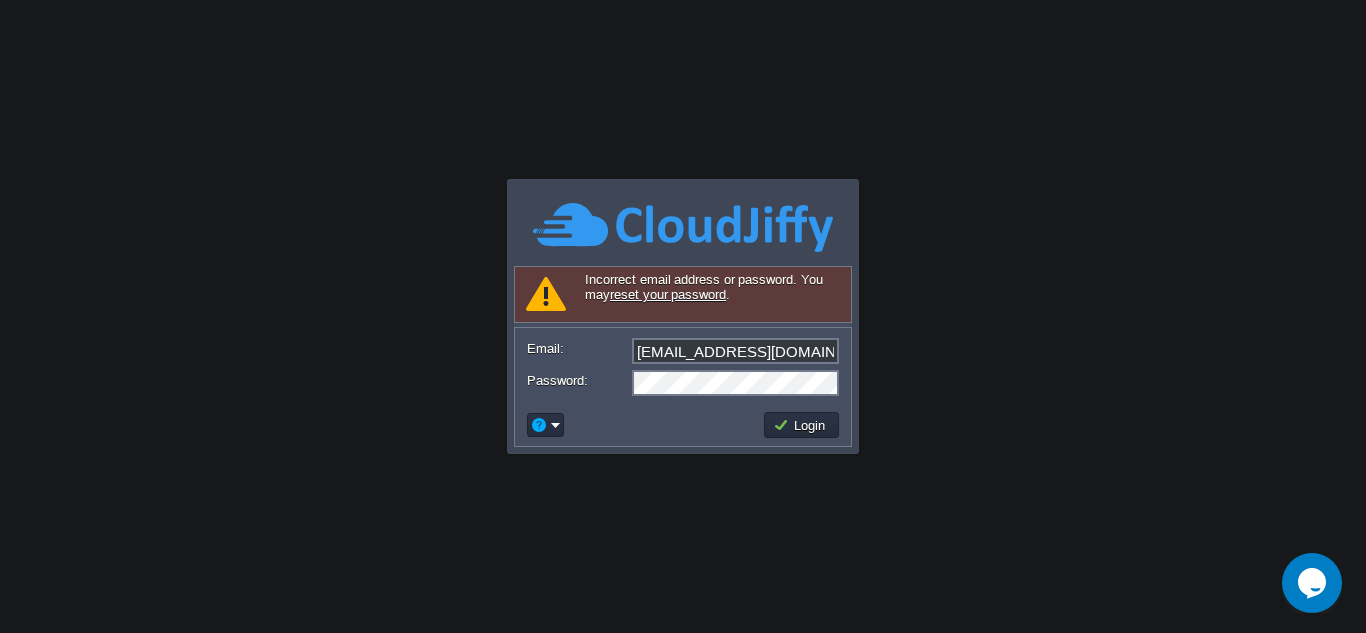 click on "This website stores cookies on your computer. These cookies are used to improve your website experience and provide more personalized services to you, both on this website and through other media. To find out more about the cookies we use, see our Privacy Policy.
We won't track your information when you visit our site. But in order to comply with your preferences, we'll have to use just one tiny cookie so that you're not asked to make this choice again.
Accept
Decline
Application Platform   v.8.10.2
Signing in...
Required Field Incorrect email address or password. You may  reset your password . Email: [EMAIL_ADDRESS][DOMAIN_NAME] Password:     Login" at bounding box center (683, 316) 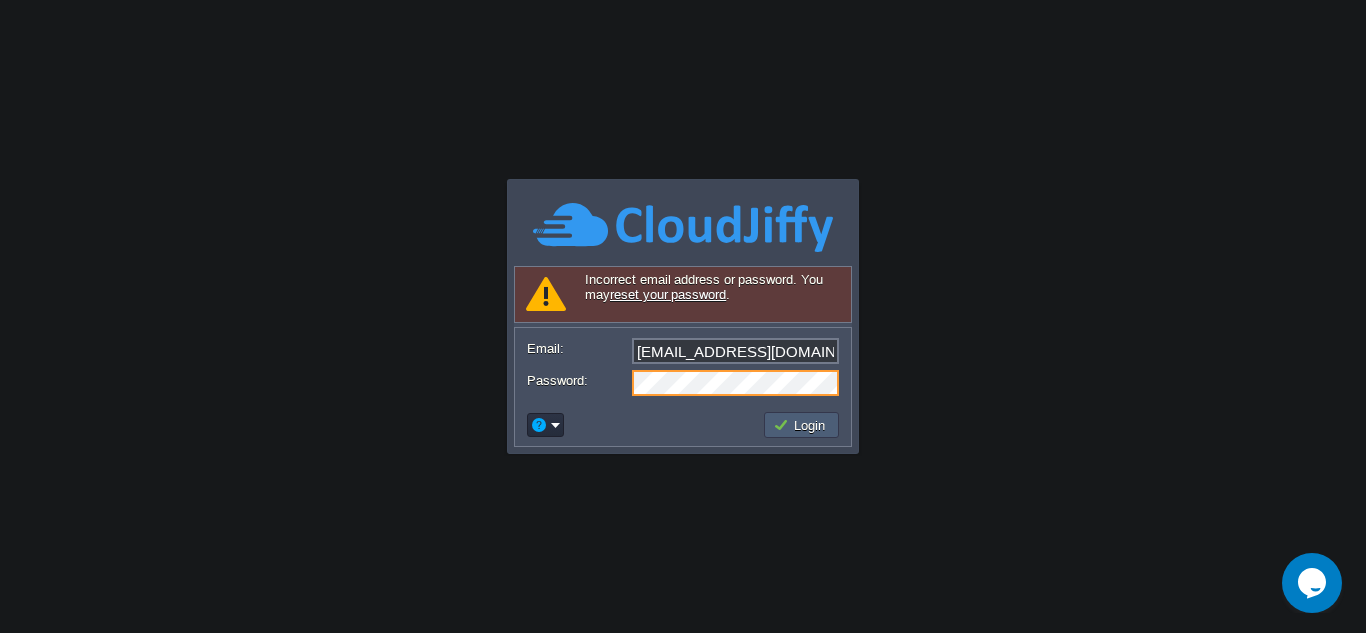 click on "Login" at bounding box center [802, 425] 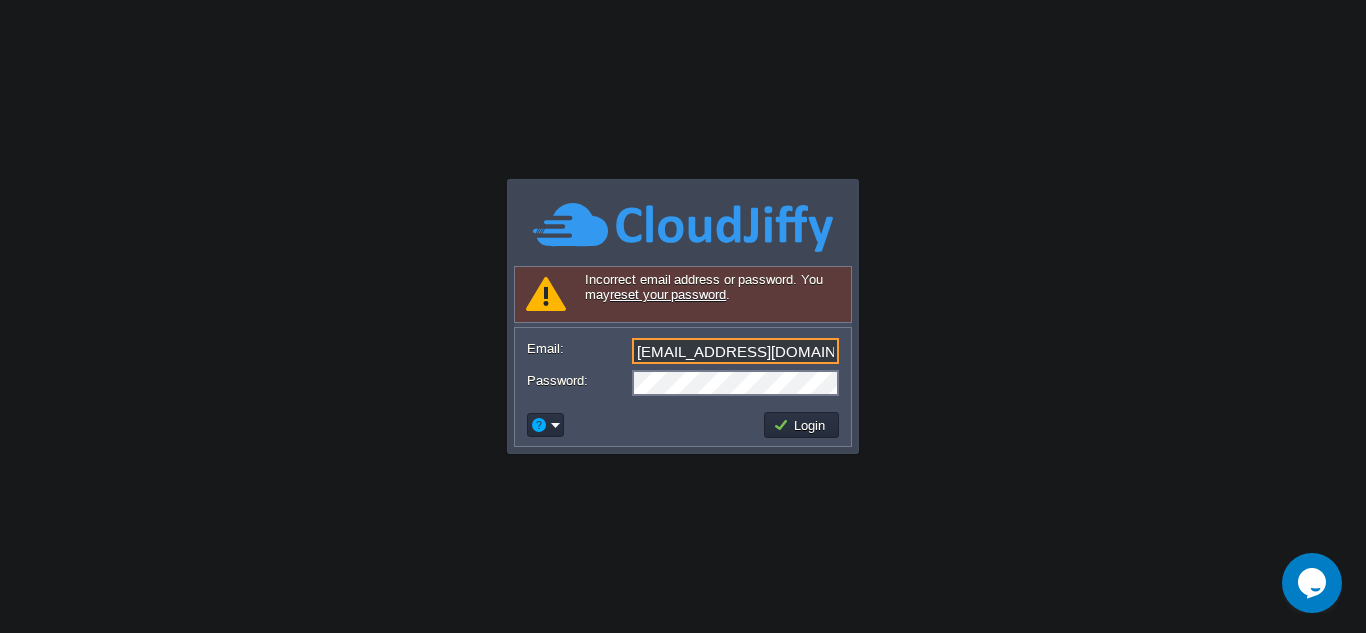 click on "[EMAIL_ADDRESS][DOMAIN_NAME]" at bounding box center [735, 351] 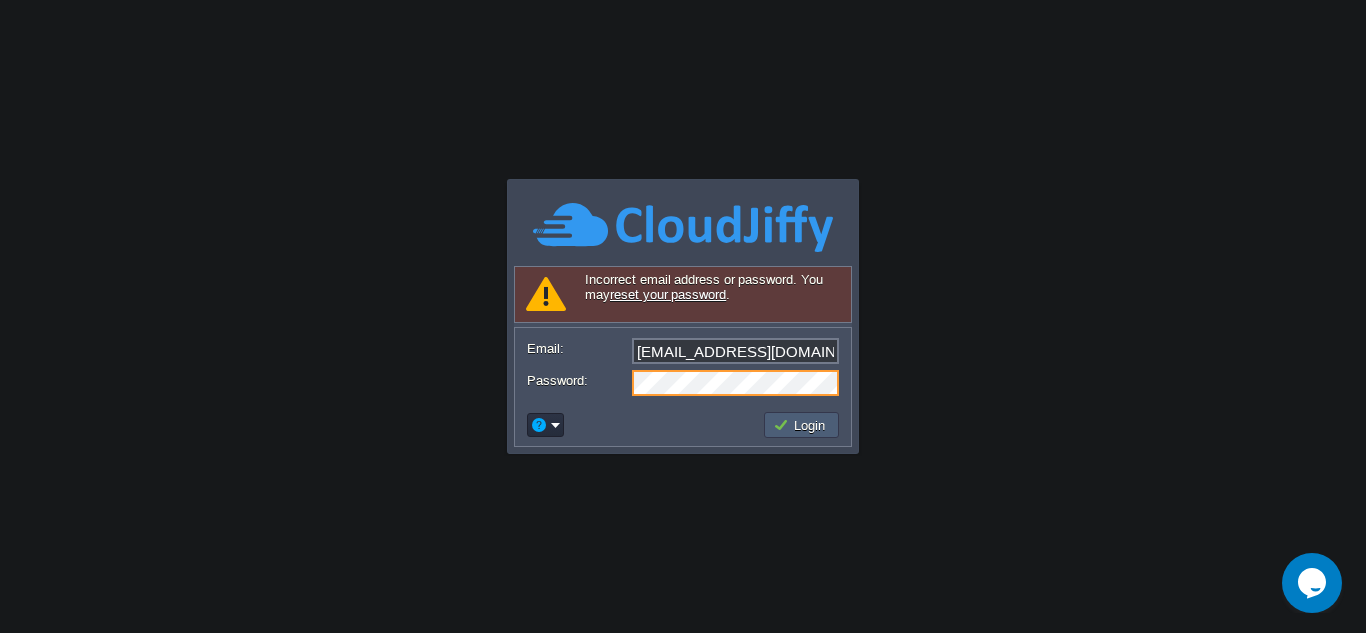 click on "Login" at bounding box center [802, 425] 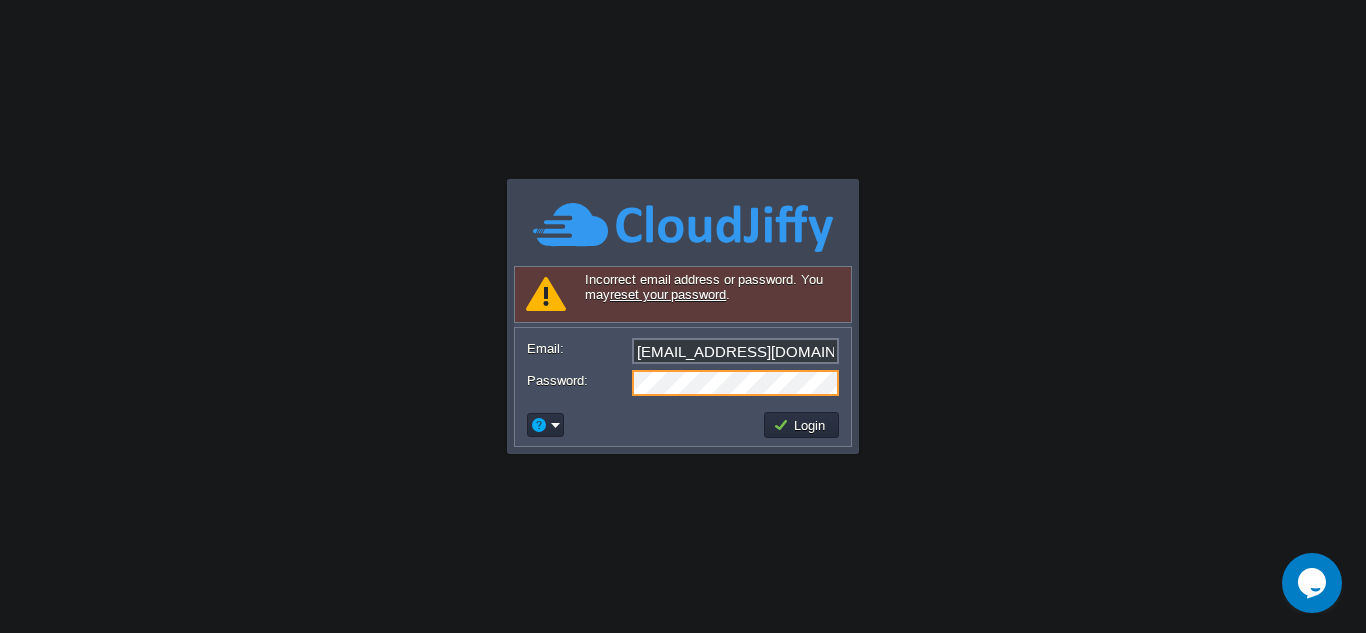 click on "This website stores cookies on your computer. These cookies are used to improve your website experience and provide more personalized services to you, both on this website and through other media. To find out more about the cookies we use, see our Privacy Policy.
We won't track your information when you visit our site. But in order to comply with your preferences, we'll have to use just one tiny cookie so that you're not asked to make this choice again.
Accept
Decline
Application Platform   v.8.10.2
Signing in...
Required Field Incorrect email address or password. You may  reset your password . Email: [EMAIL_ADDRESS][DOMAIN_NAME] Password:     Login" at bounding box center (683, 316) 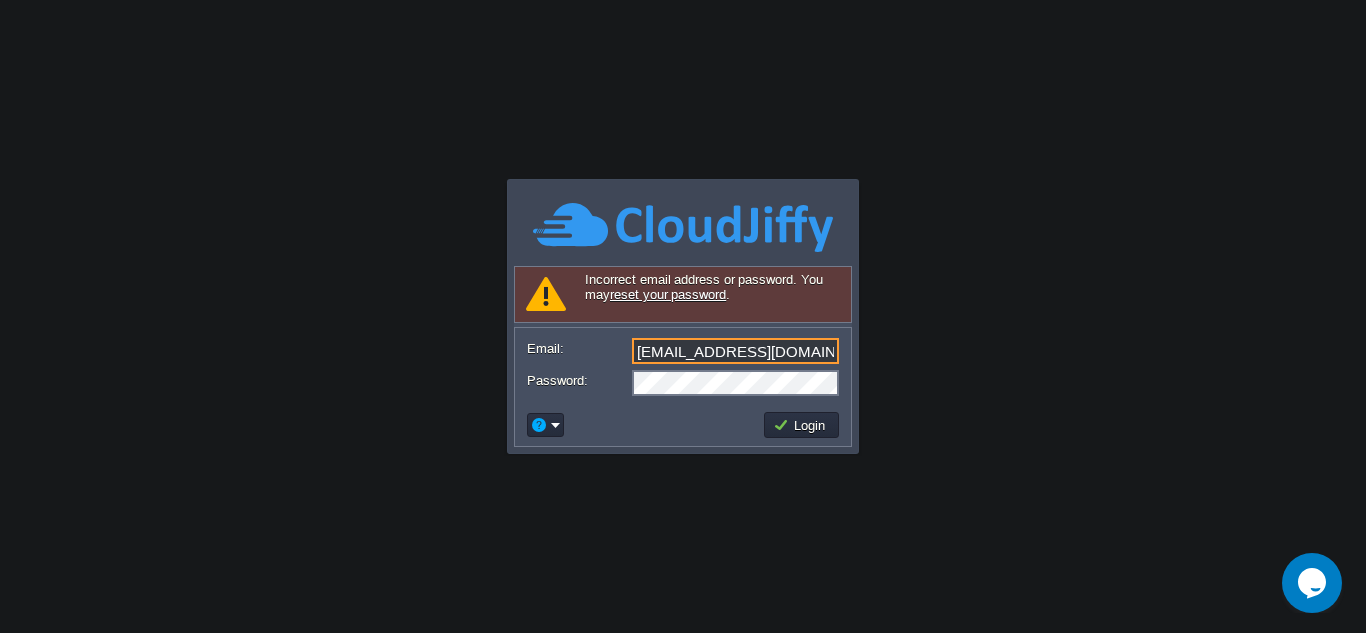 click on "[EMAIL_ADDRESS][DOMAIN_NAME]" at bounding box center (735, 351) 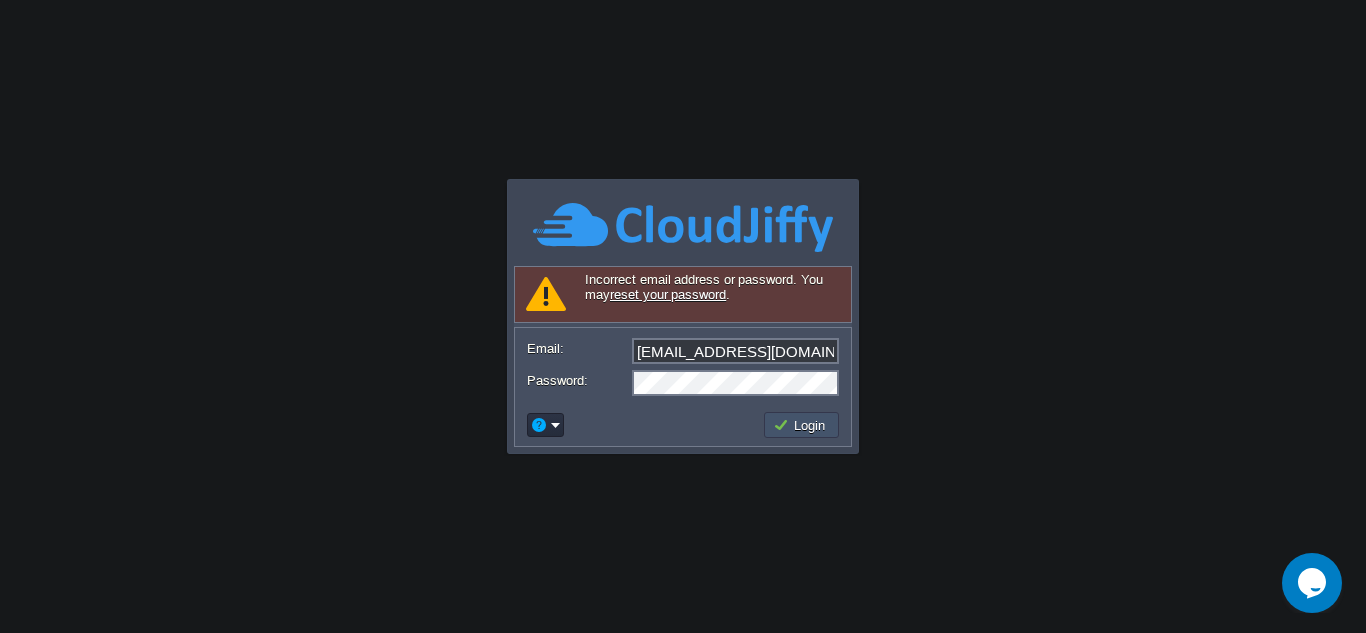 click on "Login" at bounding box center (802, 425) 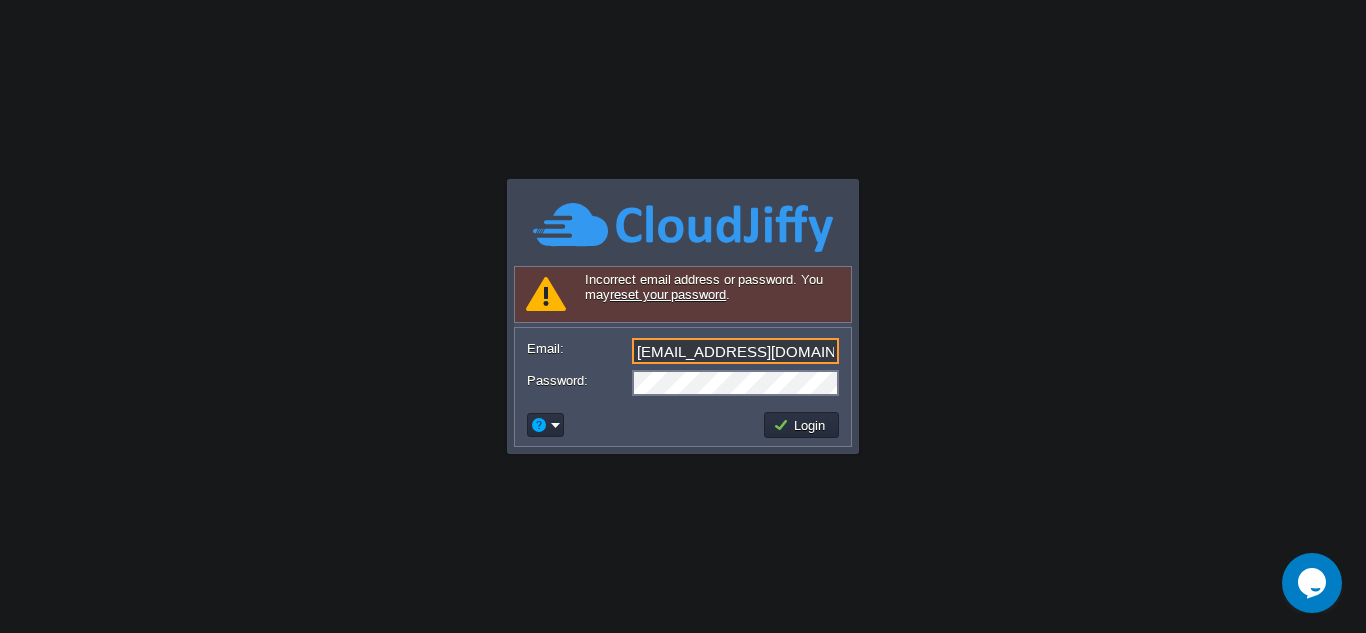 click on "[EMAIL_ADDRESS][DOMAIN_NAME]" at bounding box center [735, 351] 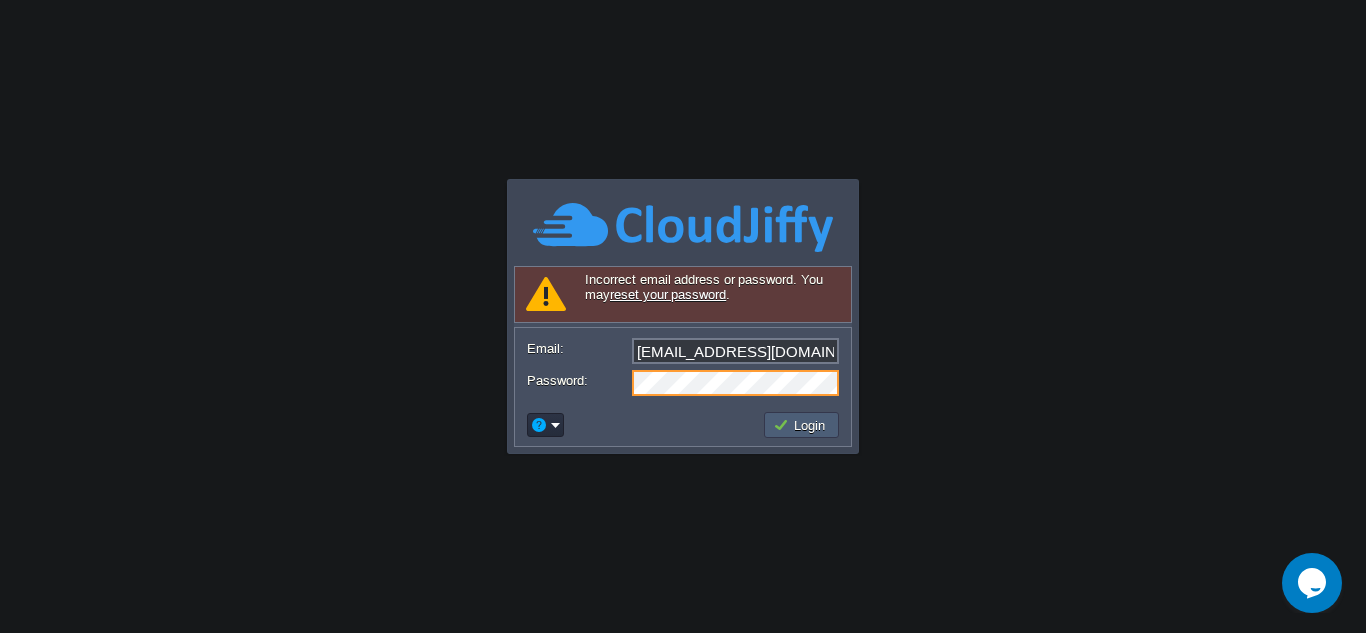 click on "Login" at bounding box center [801, 425] 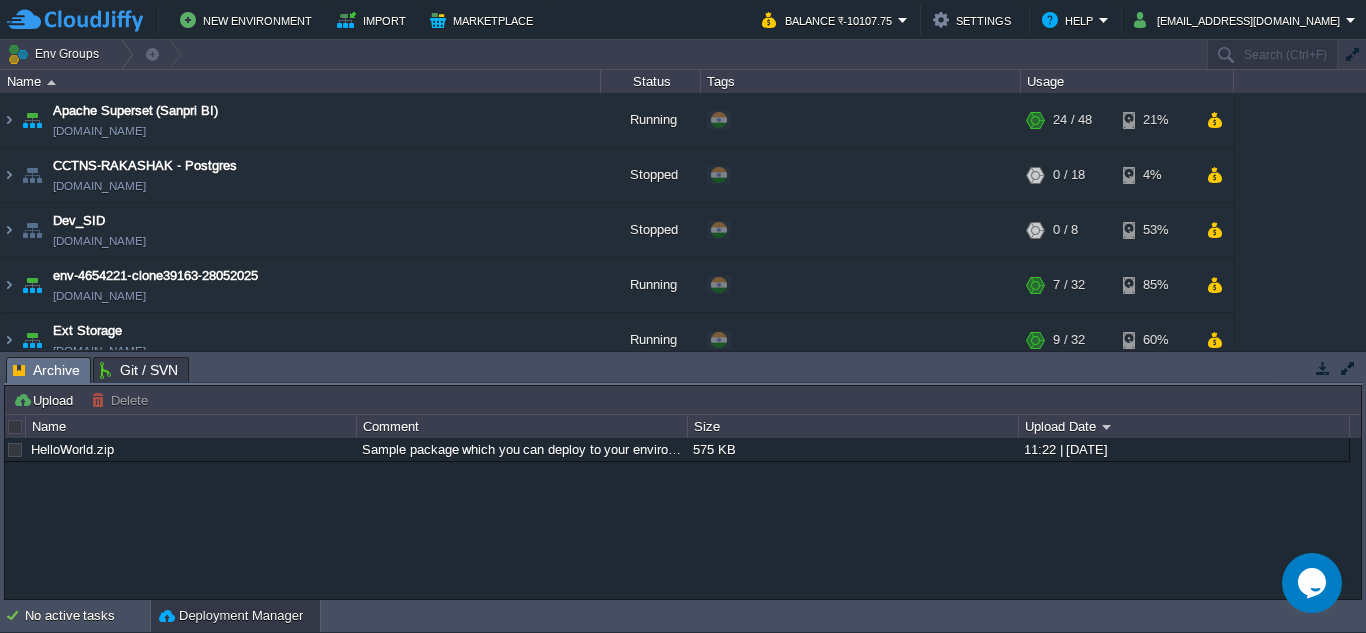 scroll, scrollTop: 225, scrollLeft: 0, axis: vertical 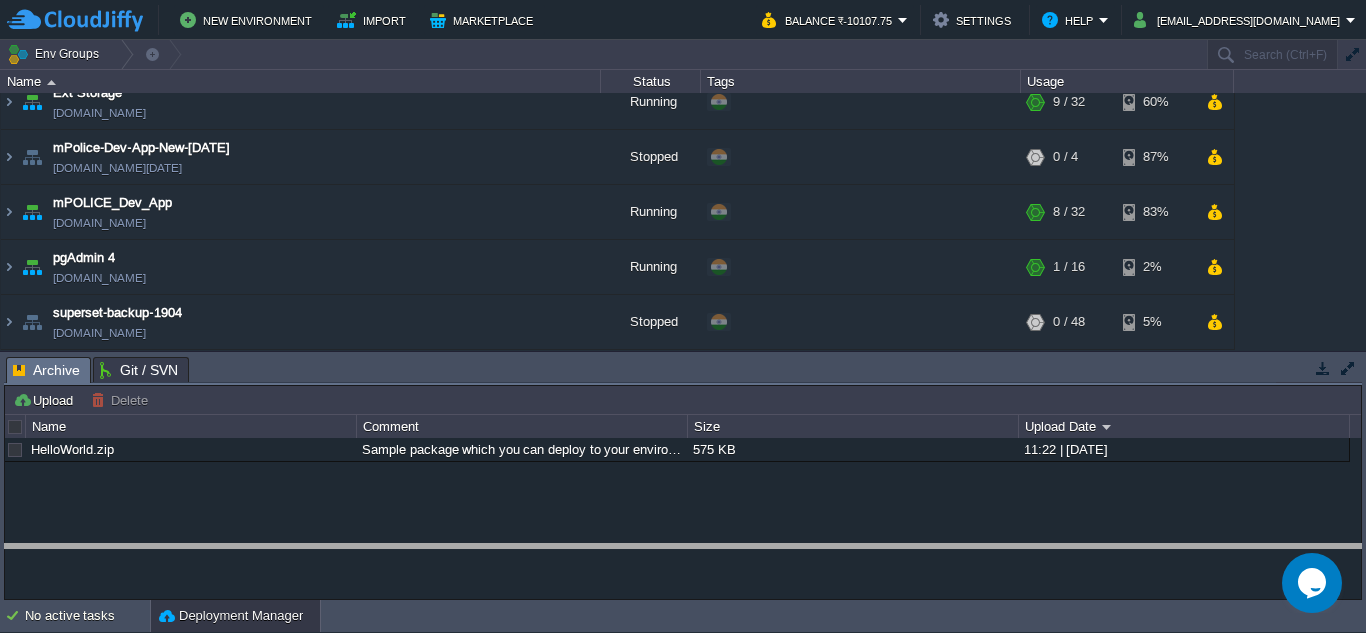 drag, startPoint x: 1136, startPoint y: 359, endPoint x: 1110, endPoint y: 550, distance: 192.7615 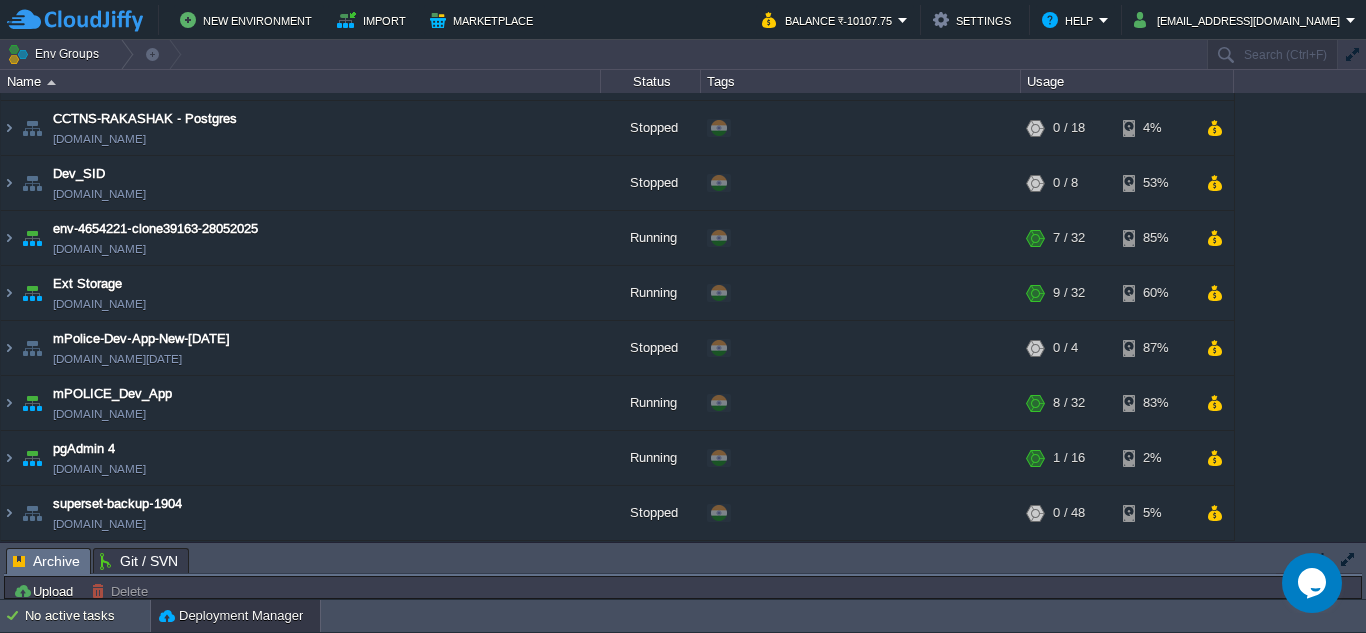 scroll, scrollTop: 0, scrollLeft: 0, axis: both 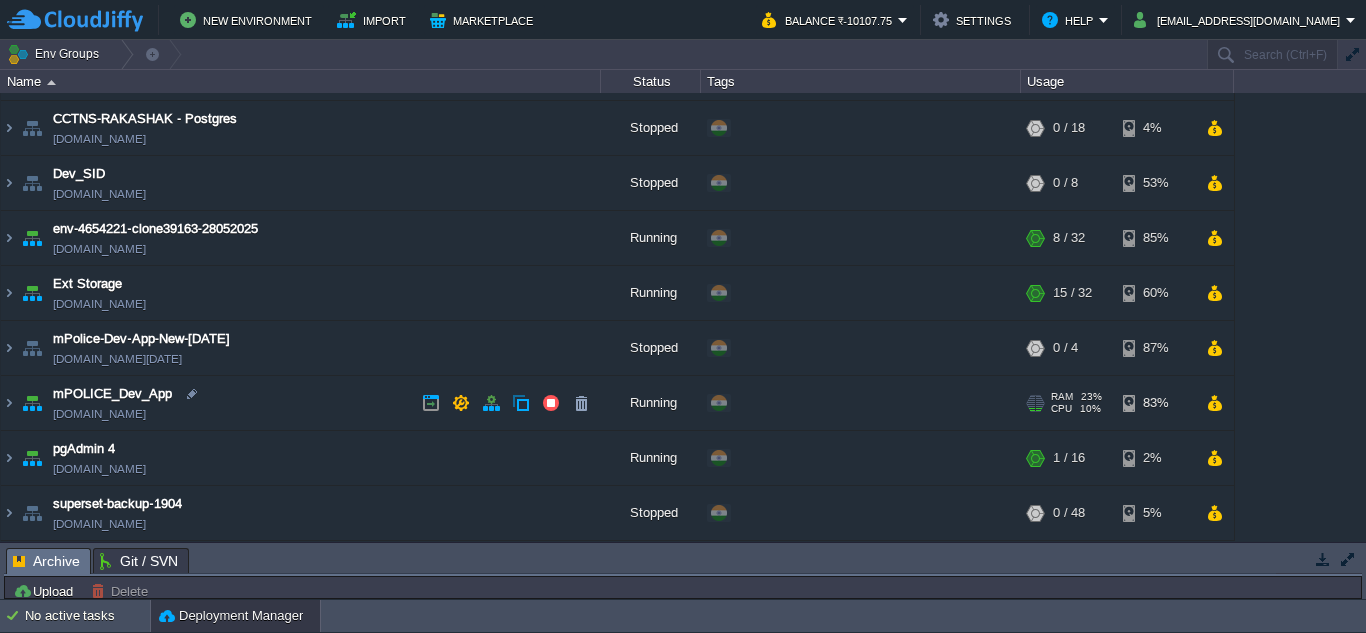 click on "[DOMAIN_NAME]" at bounding box center (99, 414) 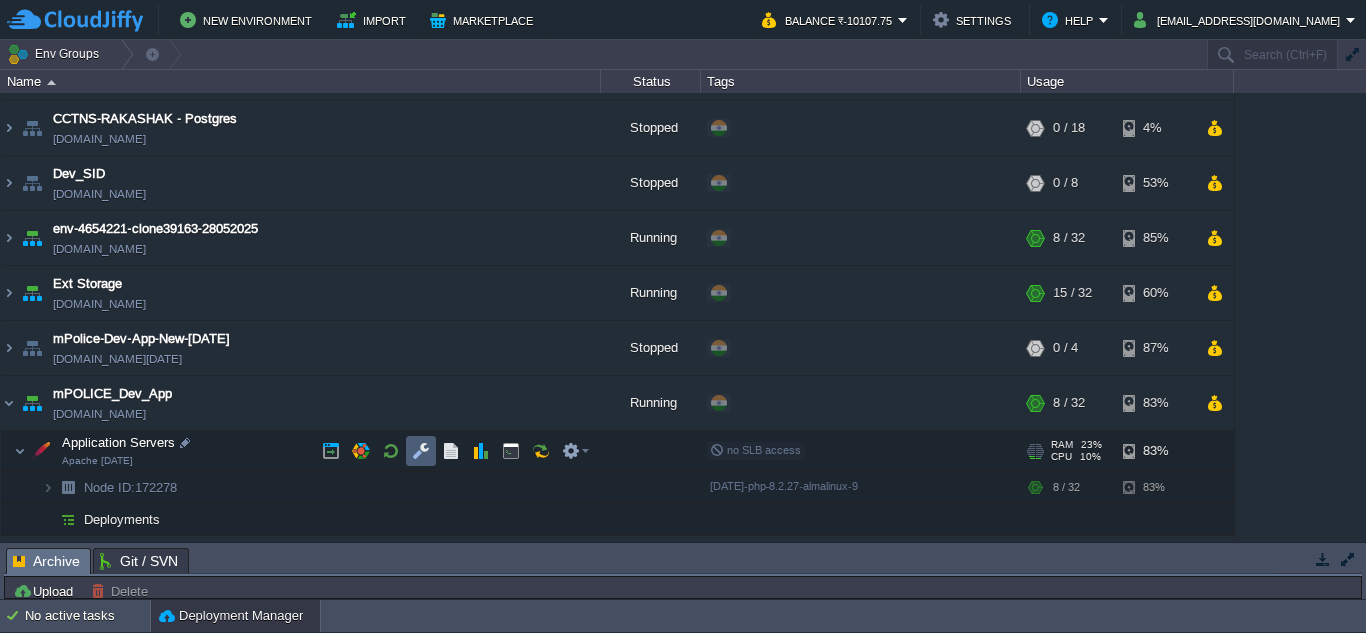 click at bounding box center [421, 451] 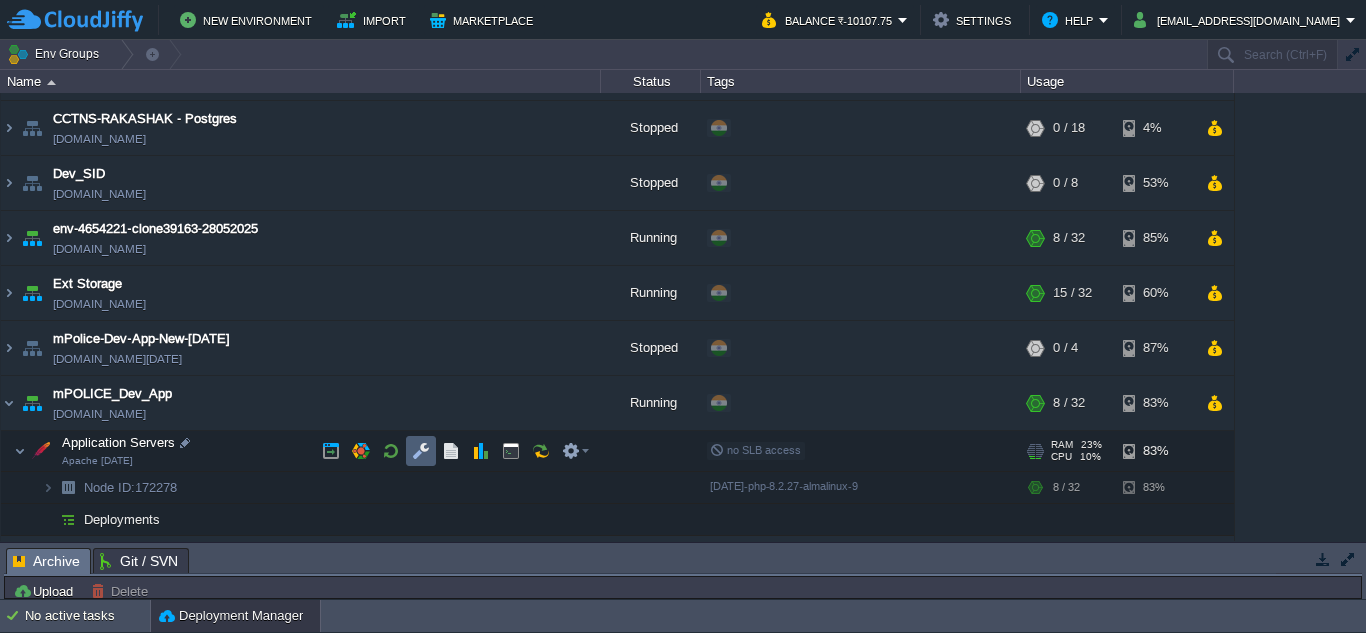 click on "Apache Superset (Sanpri BI) [DOMAIN_NAME] Running                                 + Add to Env Group                                                                                                                                                            RAM                 48%                                         CPU                 1%                             24 / 48                    21%       CCTNS-RAKASHAK - Postgres [DOMAIN_NAME] Stopped                                 + Add to Env Group                                                                                                                                                            RAM                 0%                                         CPU                 0%                             0 / 18                    4%       Dev_SID [DOMAIN_NAME] Stopped                                 + Add to Env Group                                                            RAM 0%" at bounding box center (683, 317) 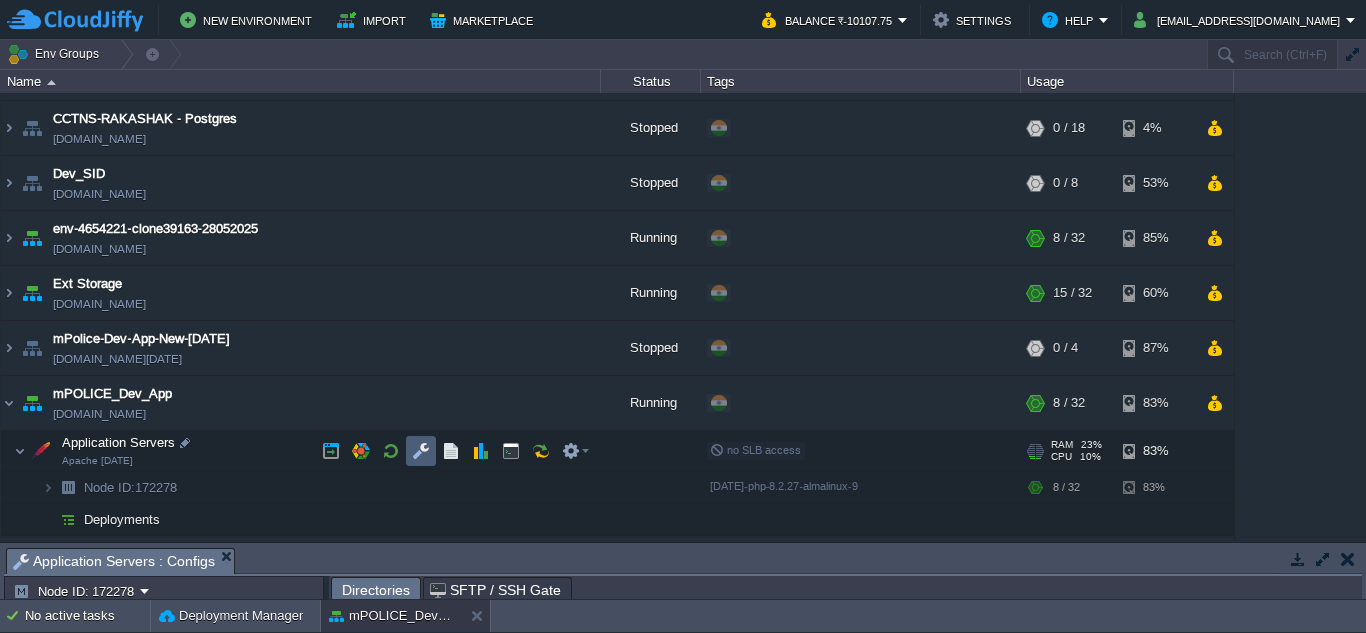 scroll, scrollTop: 8, scrollLeft: 0, axis: vertical 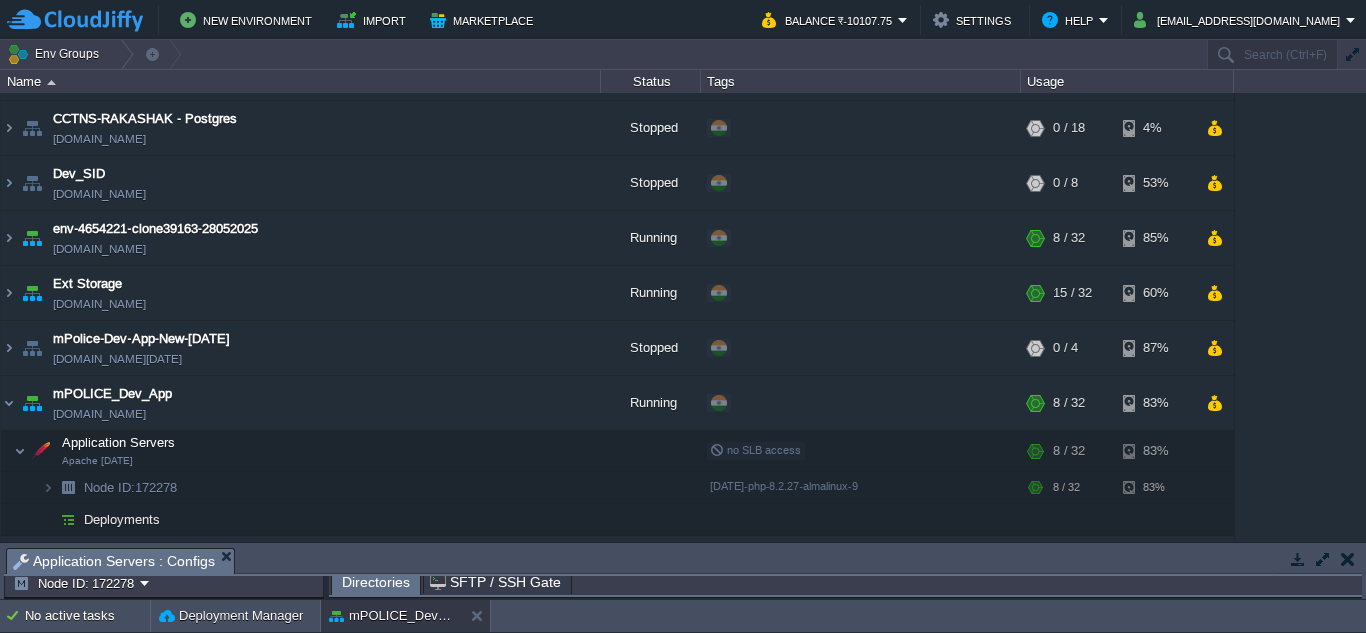 click on "Tasks Activity Log Archive Git / SVN Application Servers : Configs" at bounding box center (2504, 560) 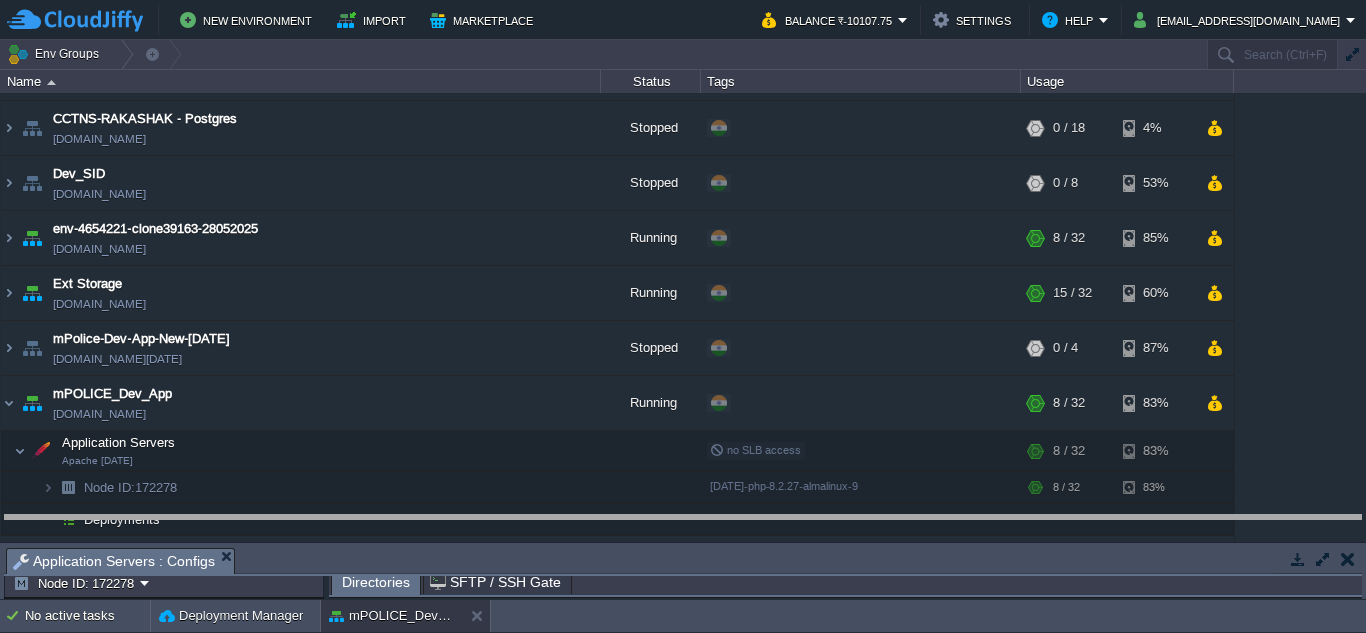 scroll, scrollTop: 15, scrollLeft: 0, axis: vertical 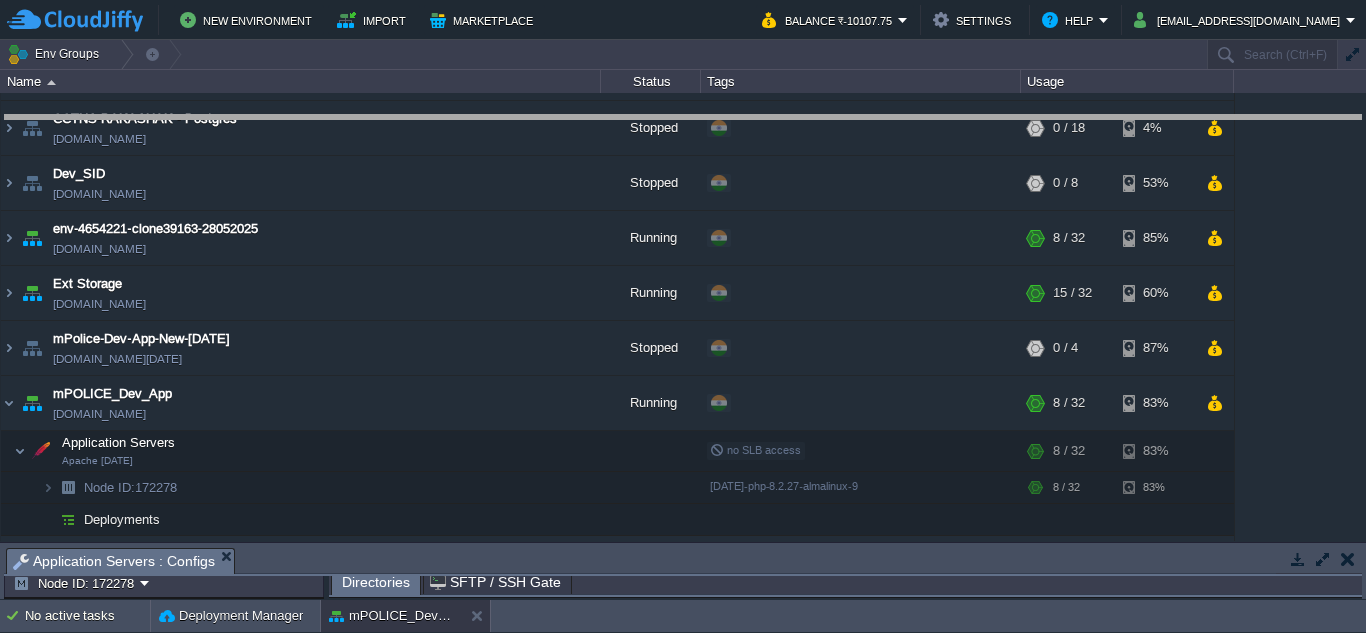 drag, startPoint x: 649, startPoint y: 547, endPoint x: 723, endPoint y: 114, distance: 439.2778 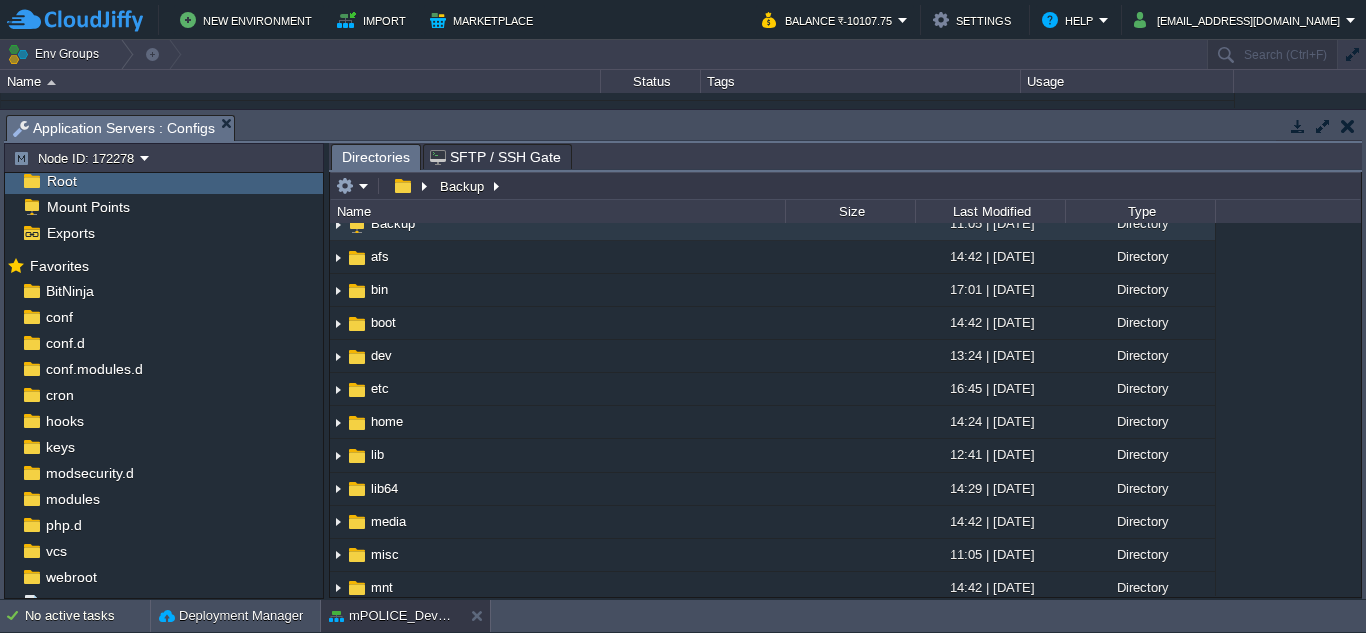scroll, scrollTop: 0, scrollLeft: 0, axis: both 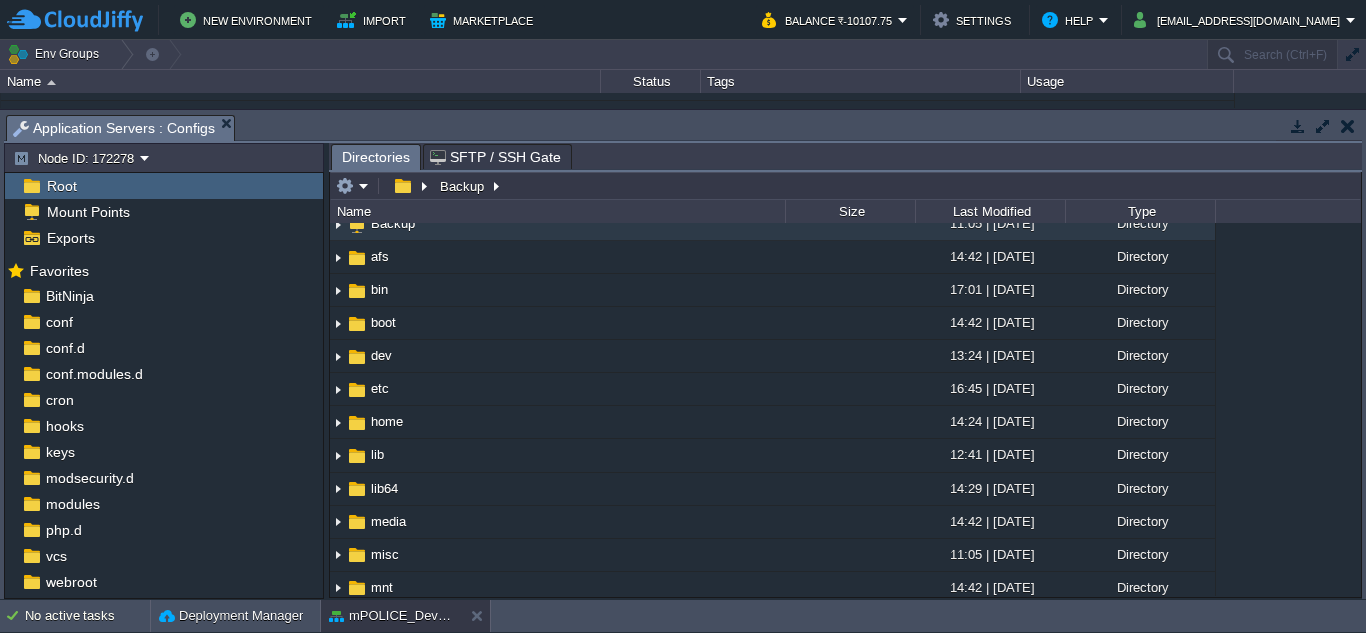click on "Name Size Last Modified Type" at bounding box center (845, 211) 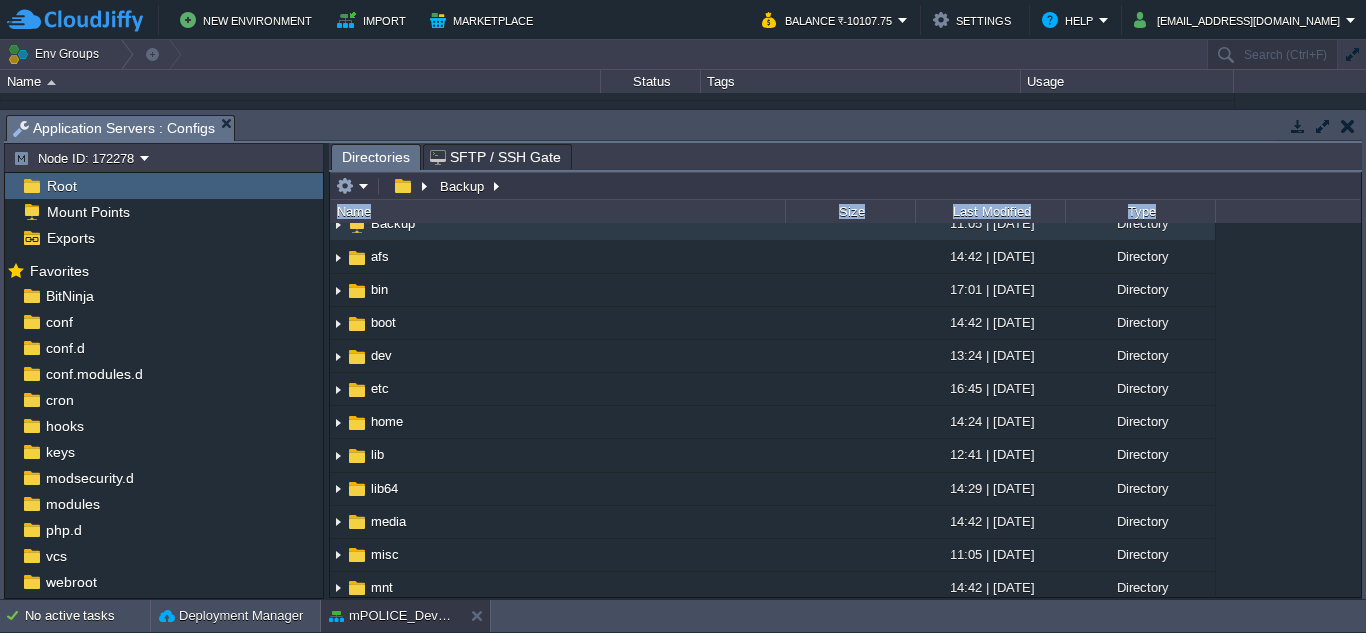 click on "Name Size Last Modified Type" at bounding box center [845, 211] 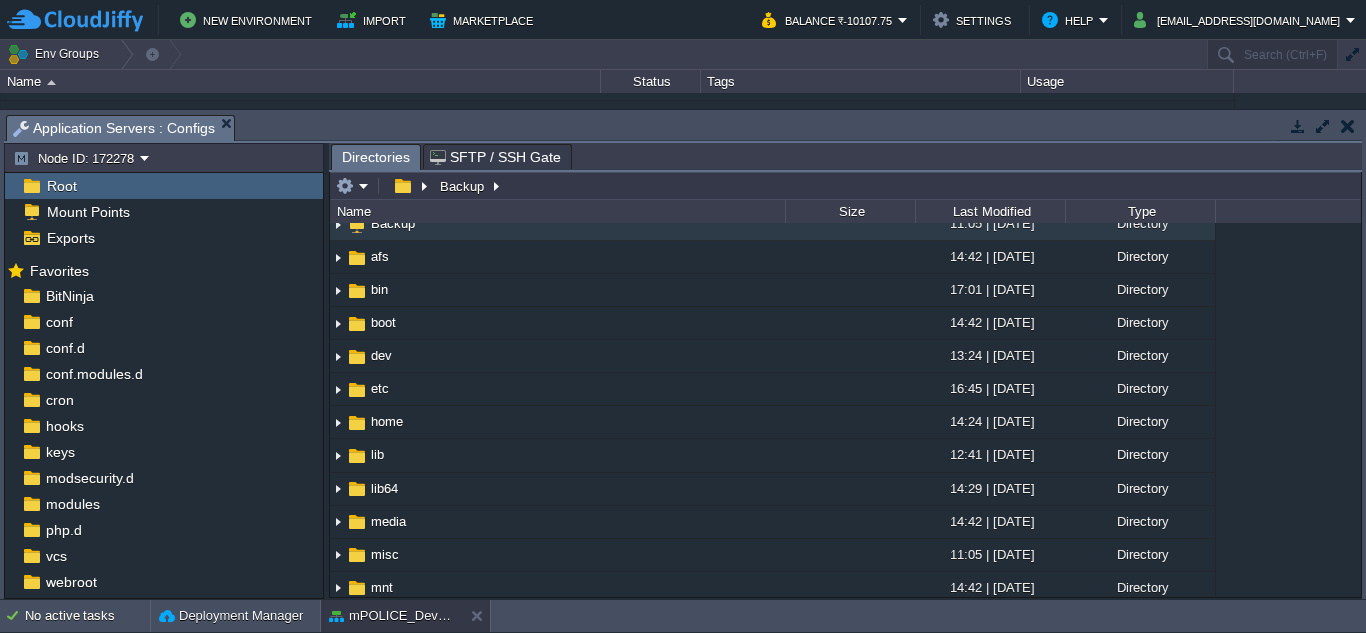 click on "Name Size Last Modified Type" at bounding box center [845, 211] 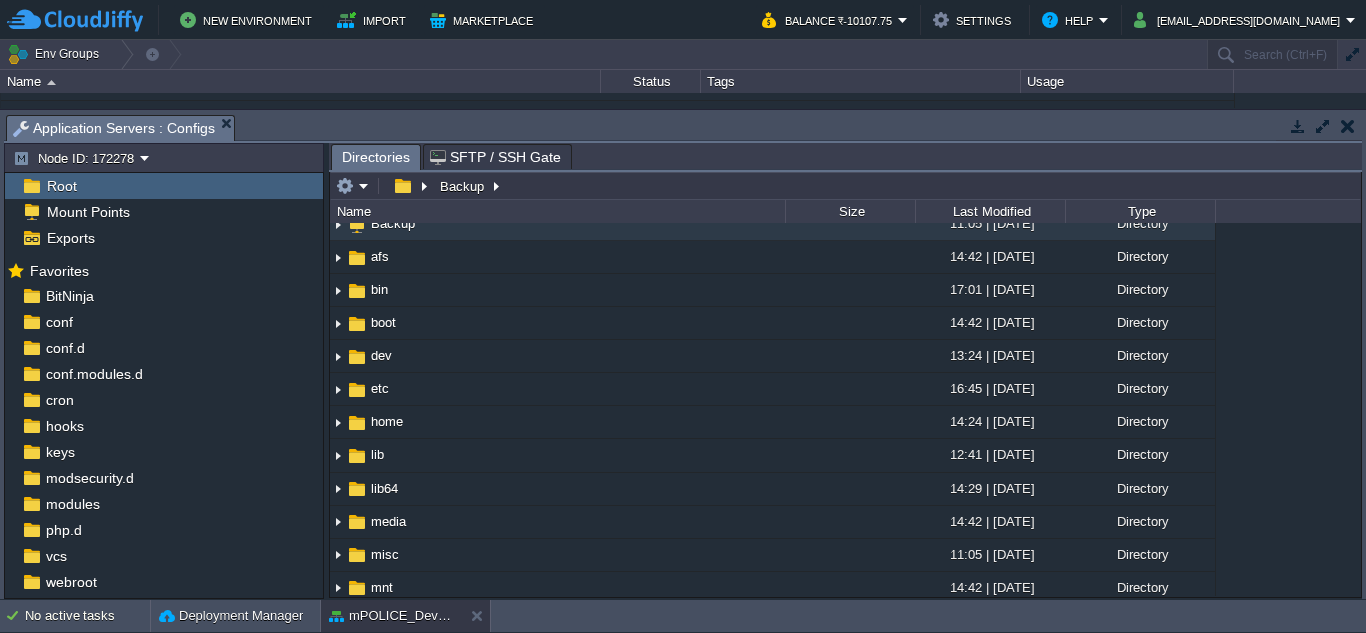 scroll, scrollTop: 0, scrollLeft: 0, axis: both 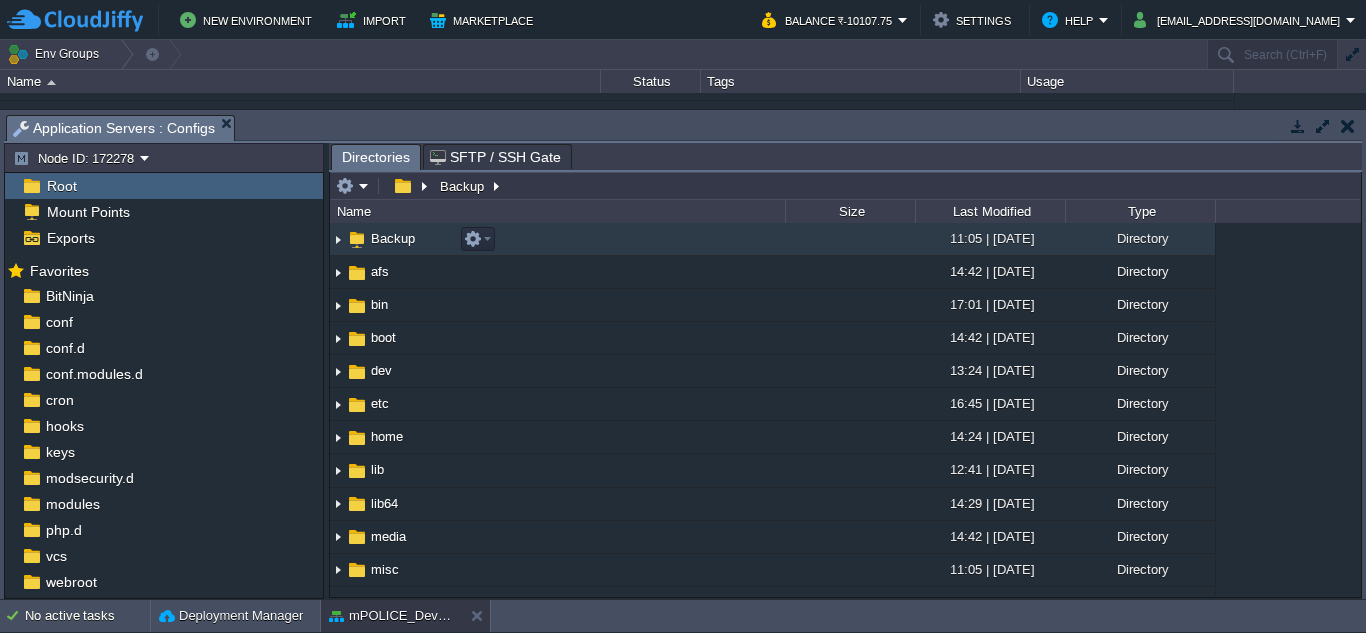 click on "Backup" at bounding box center (393, 238) 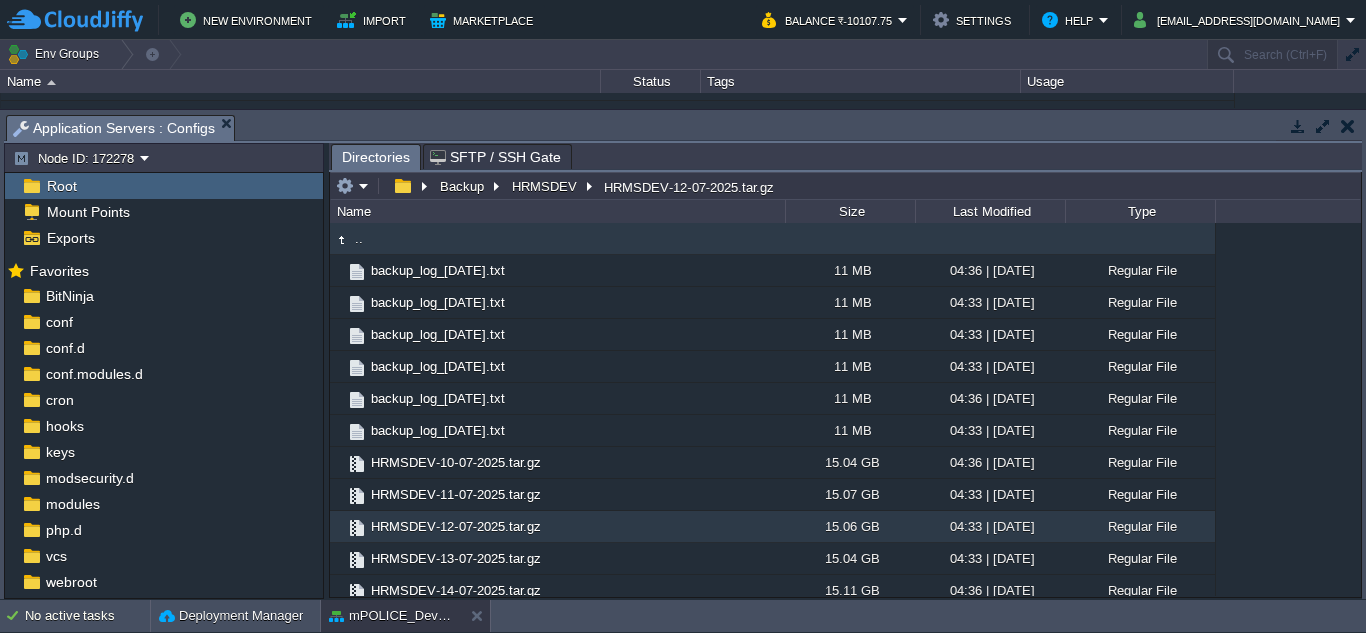 scroll, scrollTop: 43, scrollLeft: 0, axis: vertical 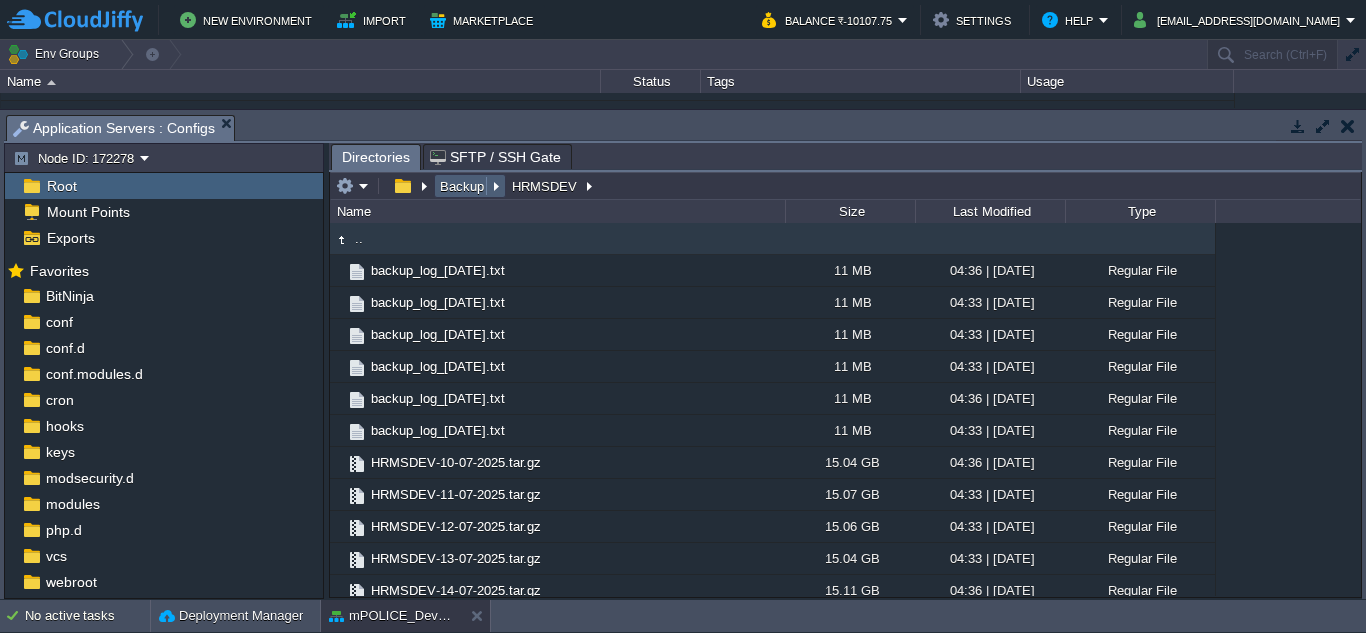 click on "Backup" at bounding box center (463, 186) 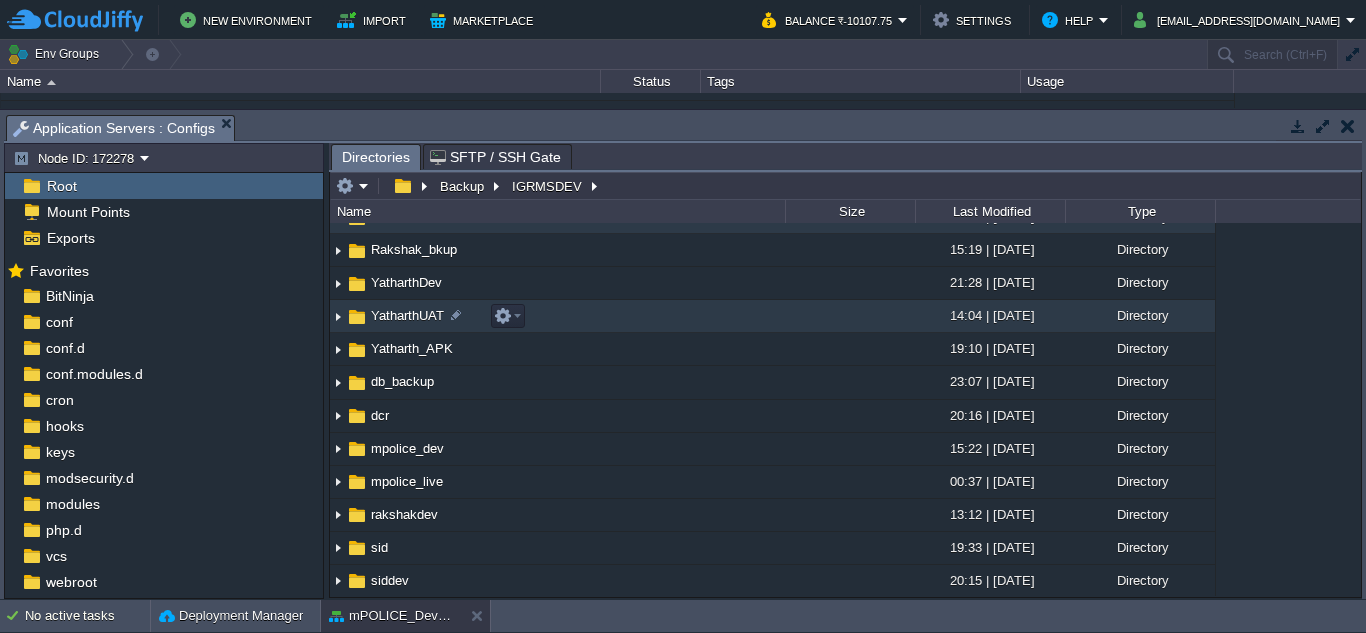 scroll, scrollTop: 0, scrollLeft: 0, axis: both 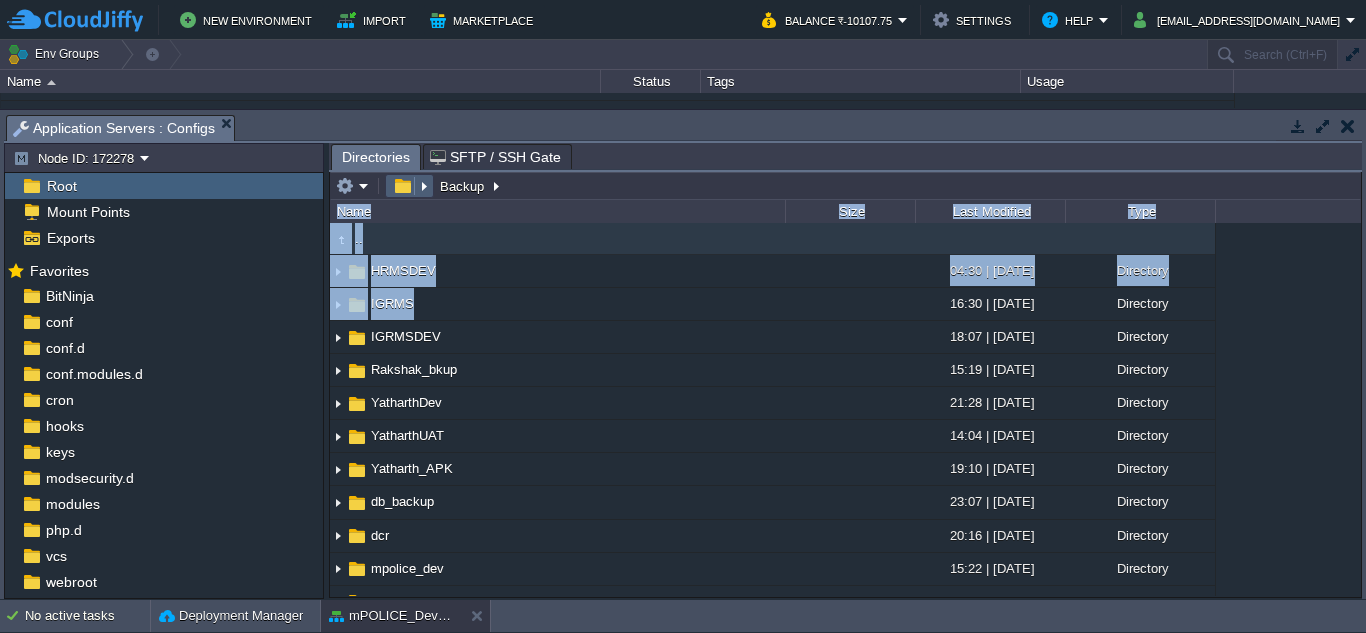 drag, startPoint x: 559, startPoint y: 317, endPoint x: 399, endPoint y: 191, distance: 203.65657 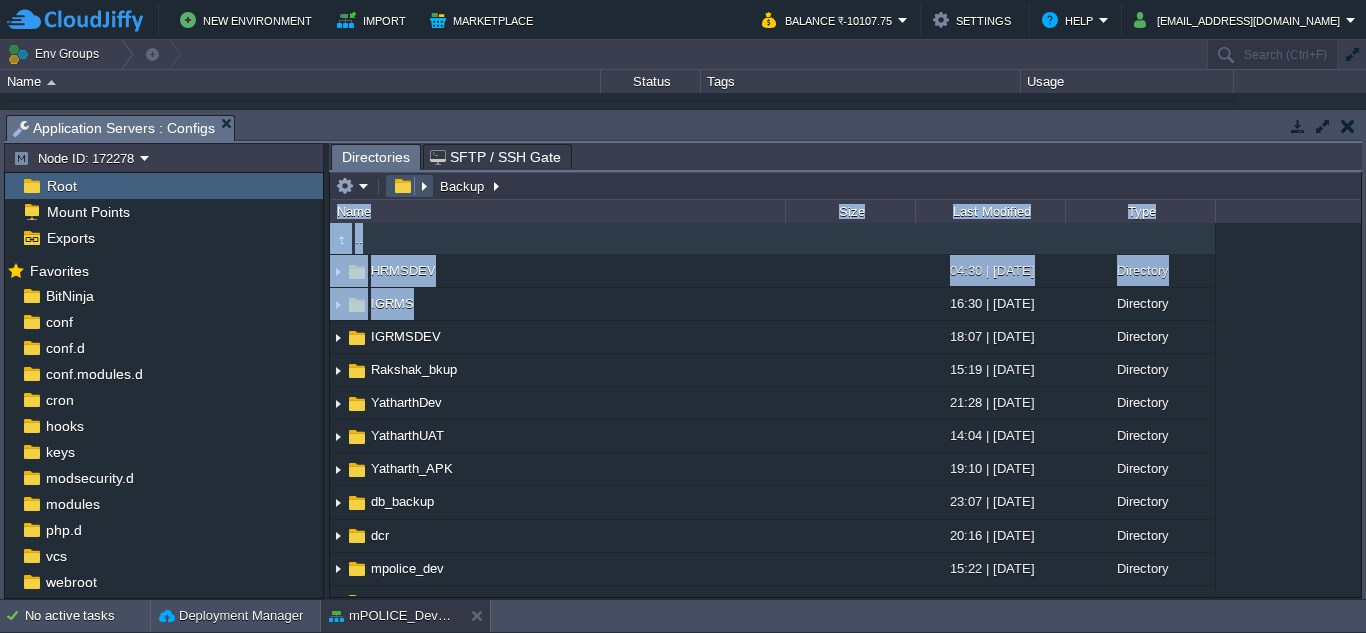 click at bounding box center [402, 186] 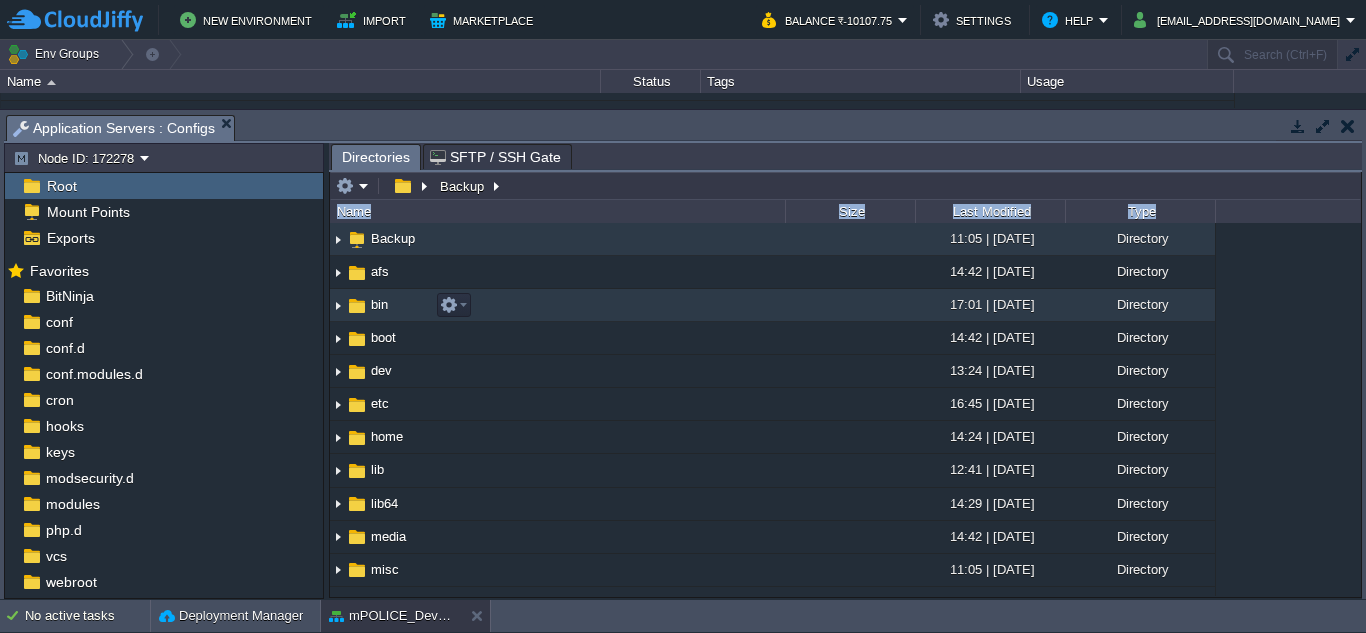 click on "Directory" at bounding box center (1140, 337) 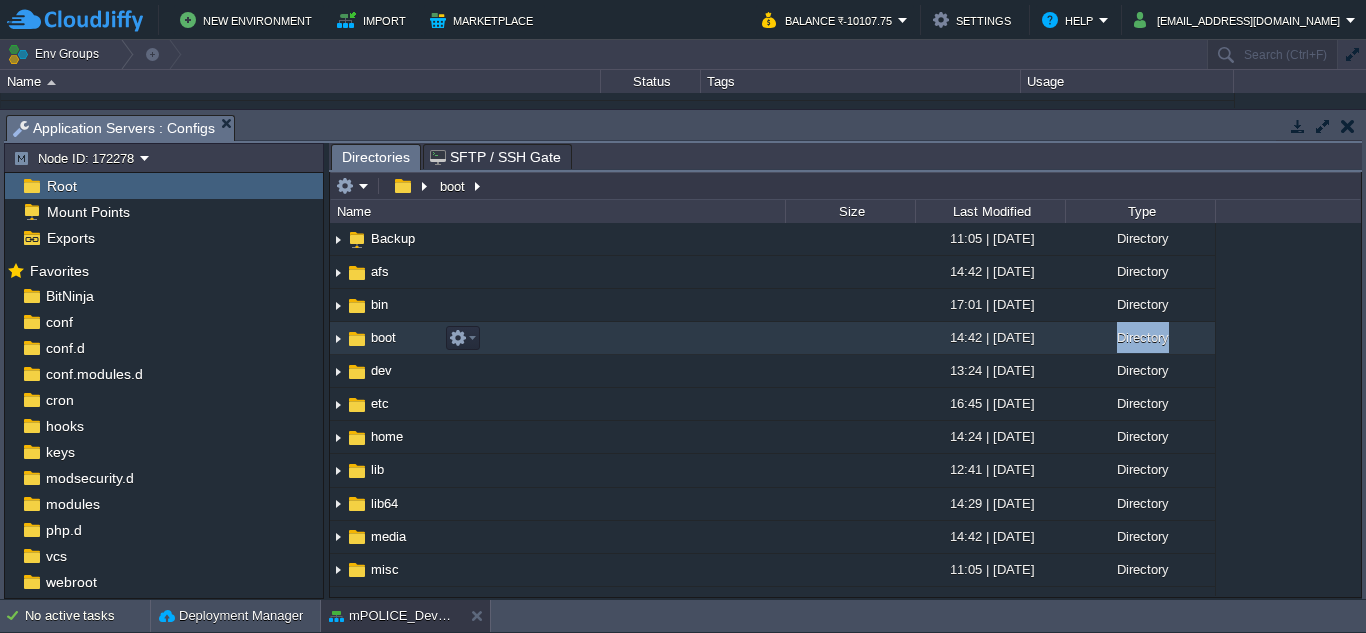 click on "Directory" at bounding box center (1140, 337) 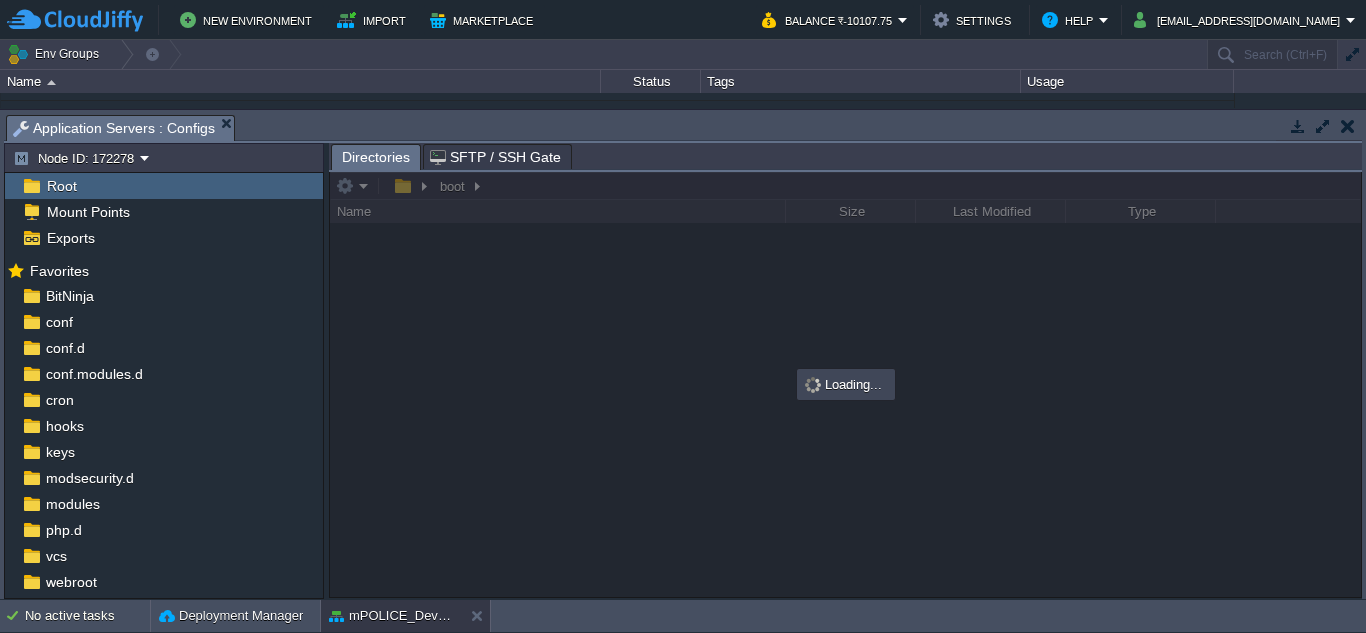 click at bounding box center (845, 384) 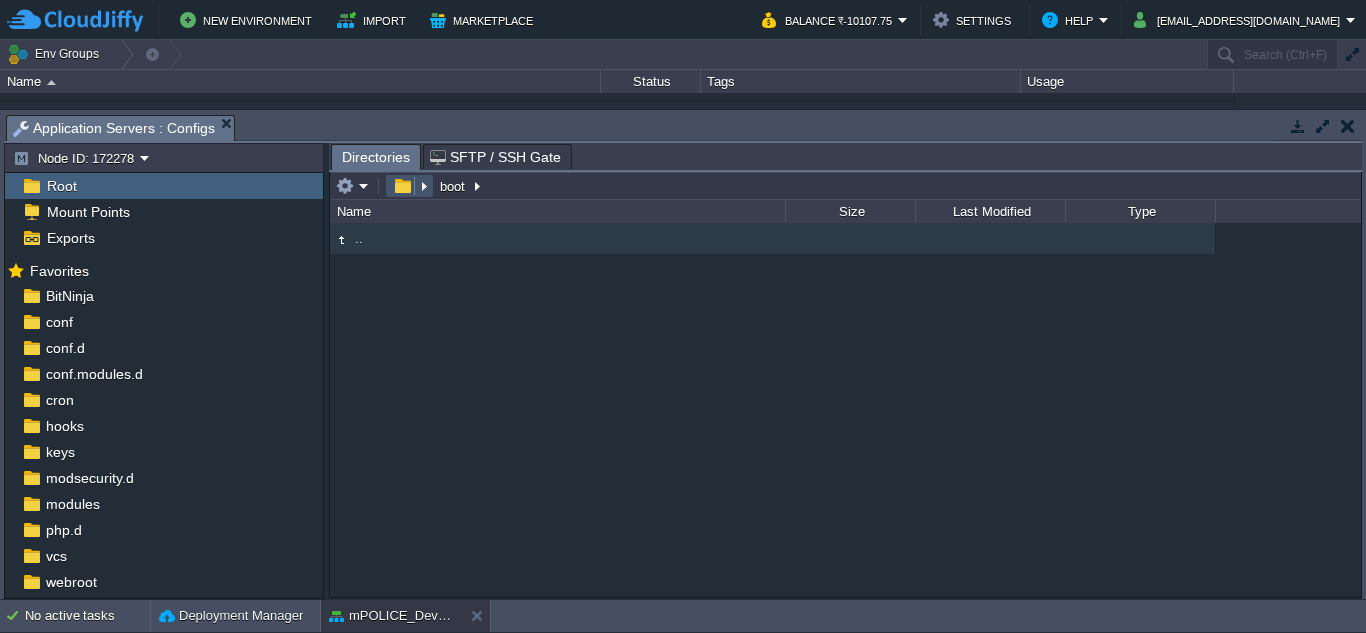 click at bounding box center [402, 186] 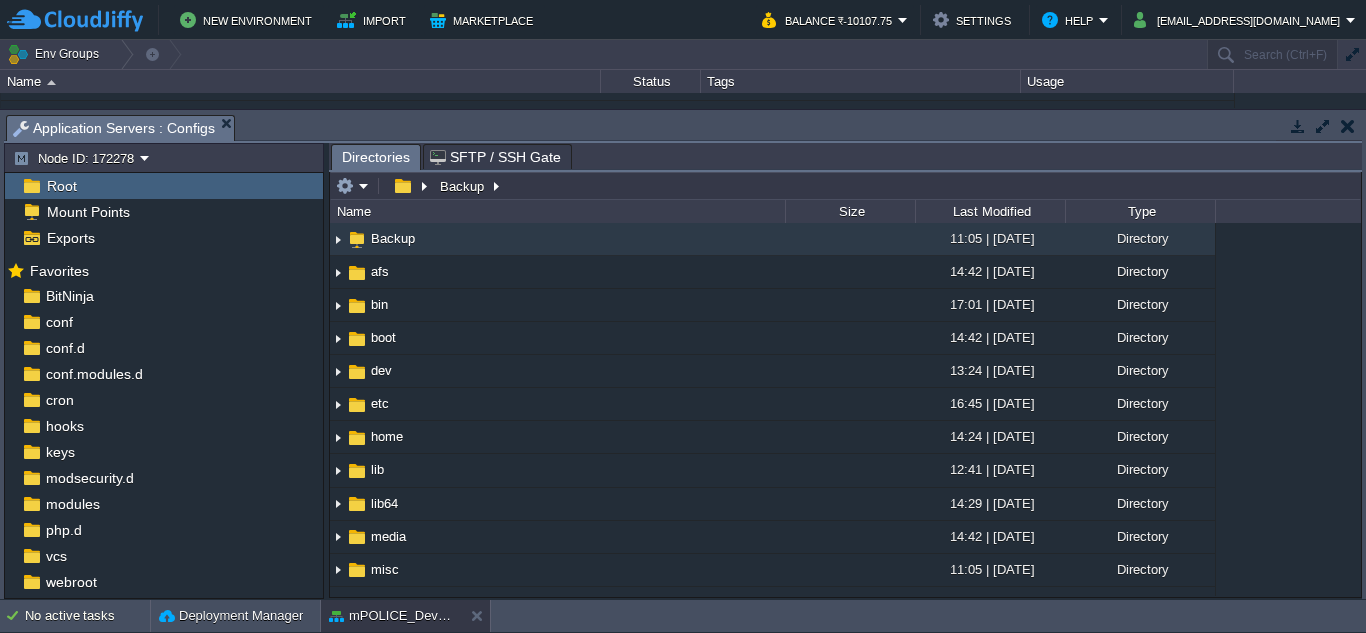 click on ".. Backup 11:05   |   [DATE] Directory afs 14:42   |   [DATE] Directory bin 17:01   |   [DATE] Directory boot 14:42   |   [DATE] Directory dev 13:24   |   [DATE] Directory etc 16:45   |   [DATE] Directory home 14:24   |   [DATE] Directory lib 12:41   |   [DATE] Directory lib64 14:29   |   [DATE] Directory media 14:42   |   [DATE] Directory misc 11:05   |   [DATE] Directory mnt 14:42   |   [DATE] Directory net 11:05   |   [DATE] Directory opt 16:45   |   [DATE] Directory proc 13:24   |   [DATE] Directory root 17:01   |   [DATE] Directory run 15:19   |   [DATE] Directory sbin 19:25   |   [DATE] Directory srv 14:42   |   [DATE] Directory sys 12:28   |   [DATE] Directory tmp 15:19   |   [DATE] Directory usr 12:41   |   [DATE] Directory var 15:43   |   [DATE] Directory .autorelabel 0 B 14:25   |   [DATE] Regular File .dockerenv 0 B 14:24   |   [DATE] Regular File .jelentry 1 B .jelenv" at bounding box center [845, 409] 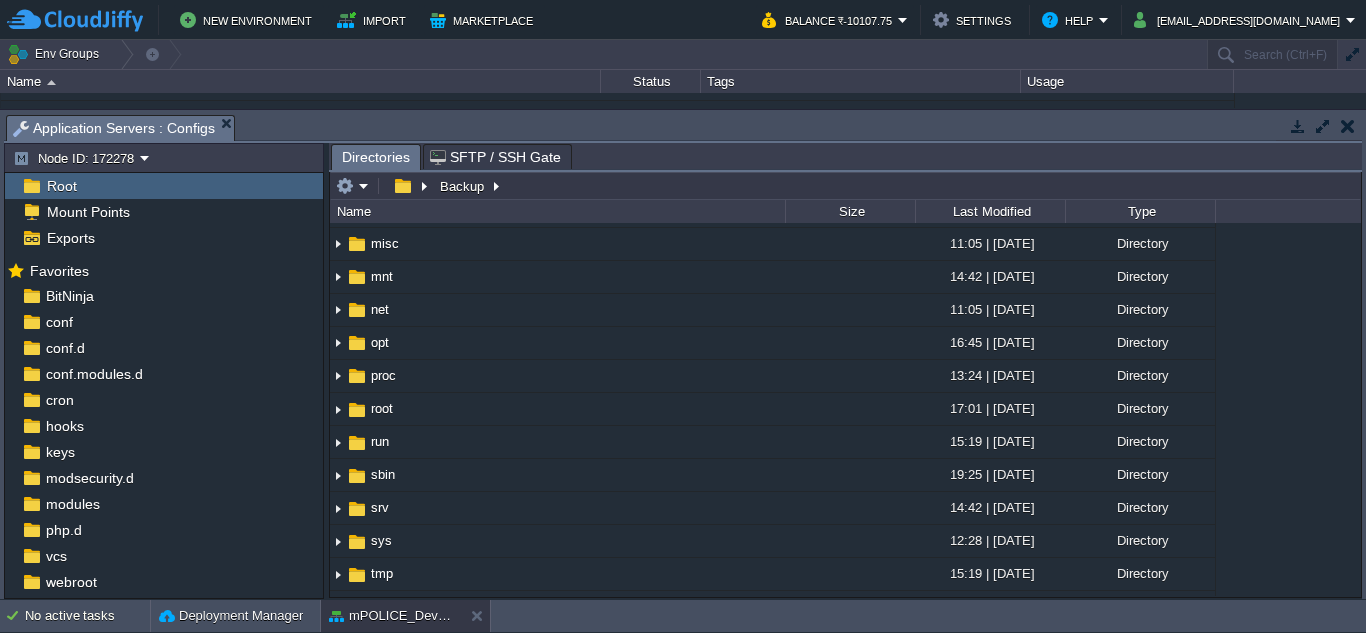 scroll, scrollTop: 403, scrollLeft: 0, axis: vertical 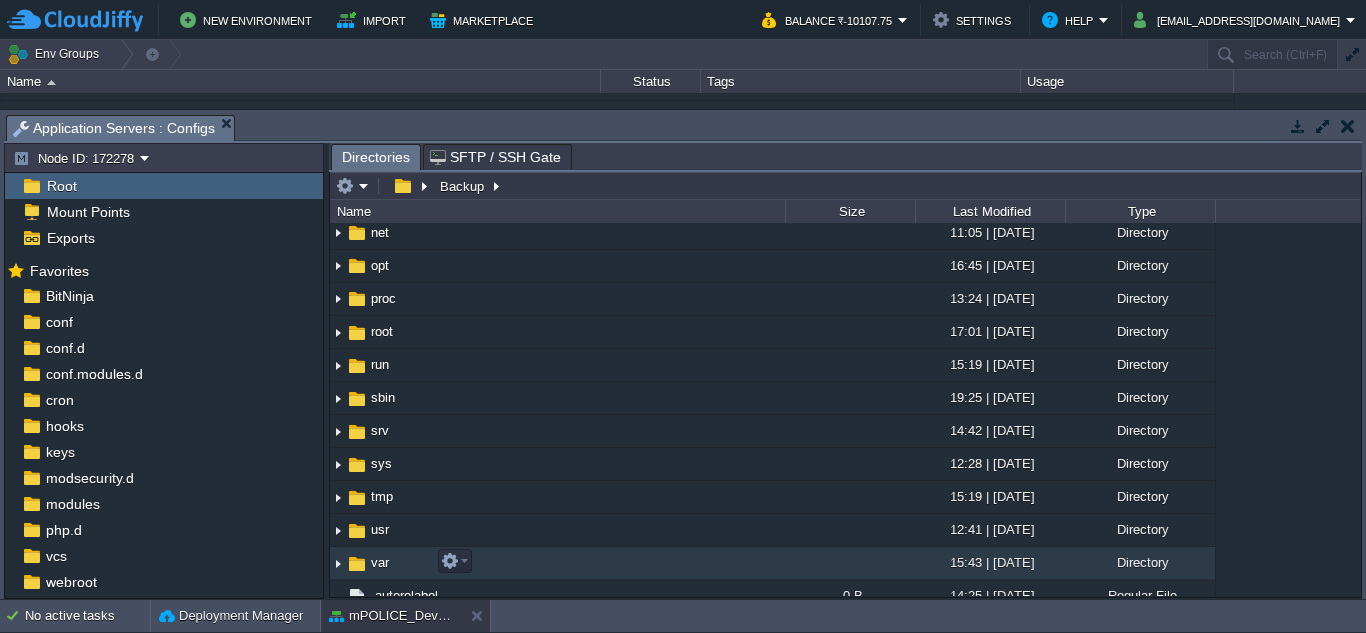click on "var" at bounding box center (380, 562) 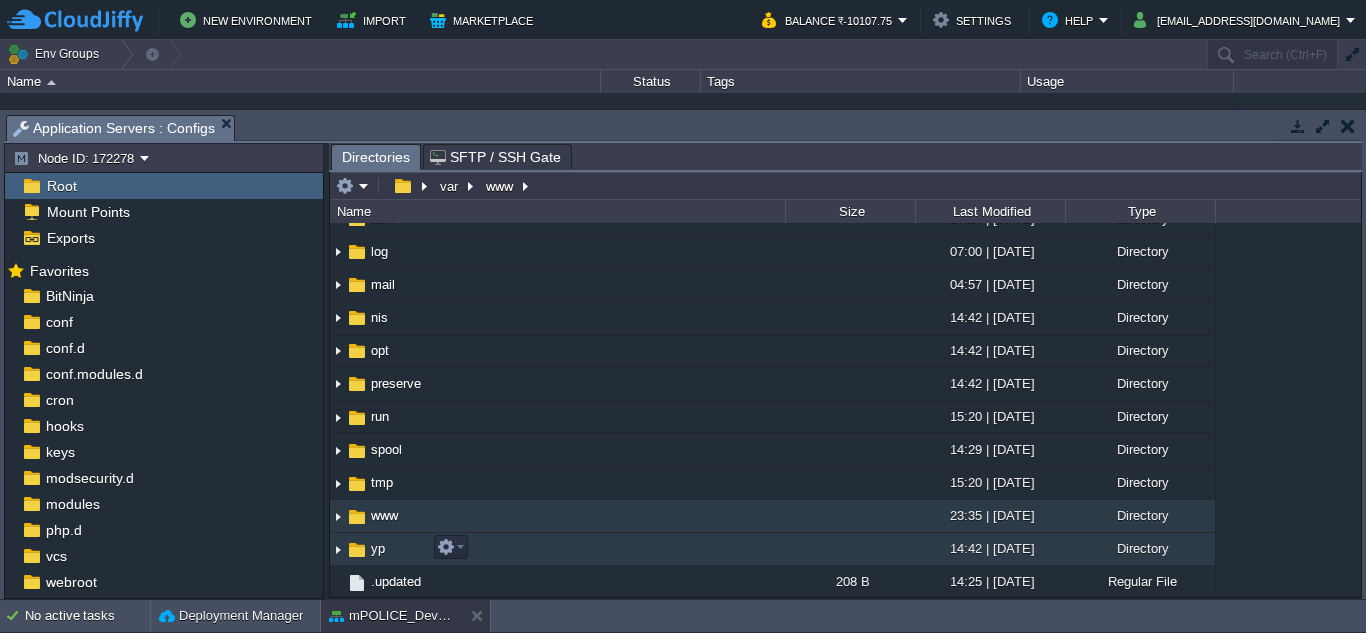 scroll, scrollTop: 0, scrollLeft: 0, axis: both 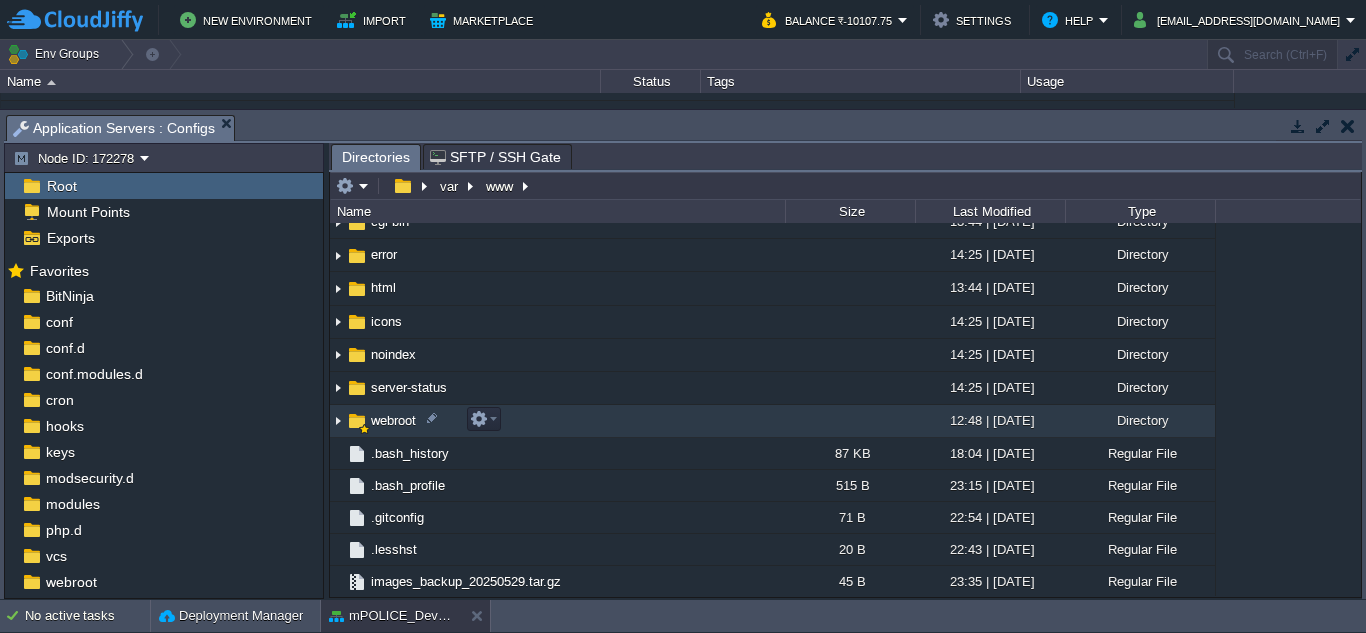 click at bounding box center [357, 421] 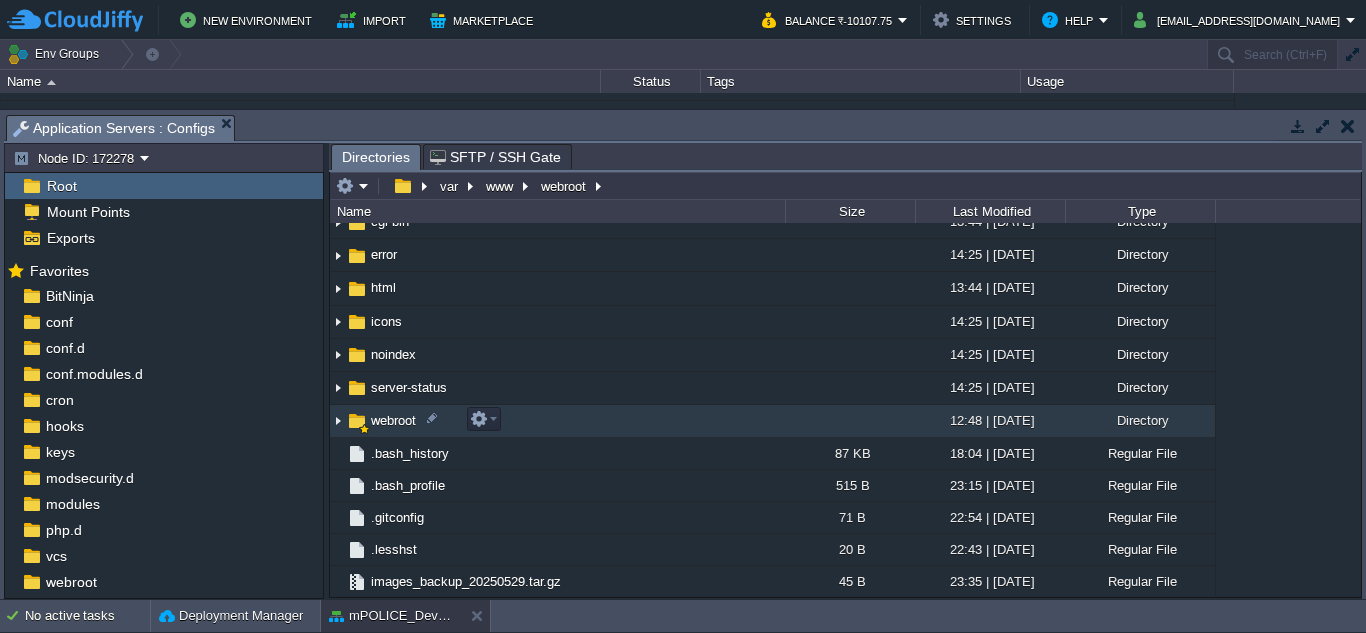 click at bounding box center [357, 421] 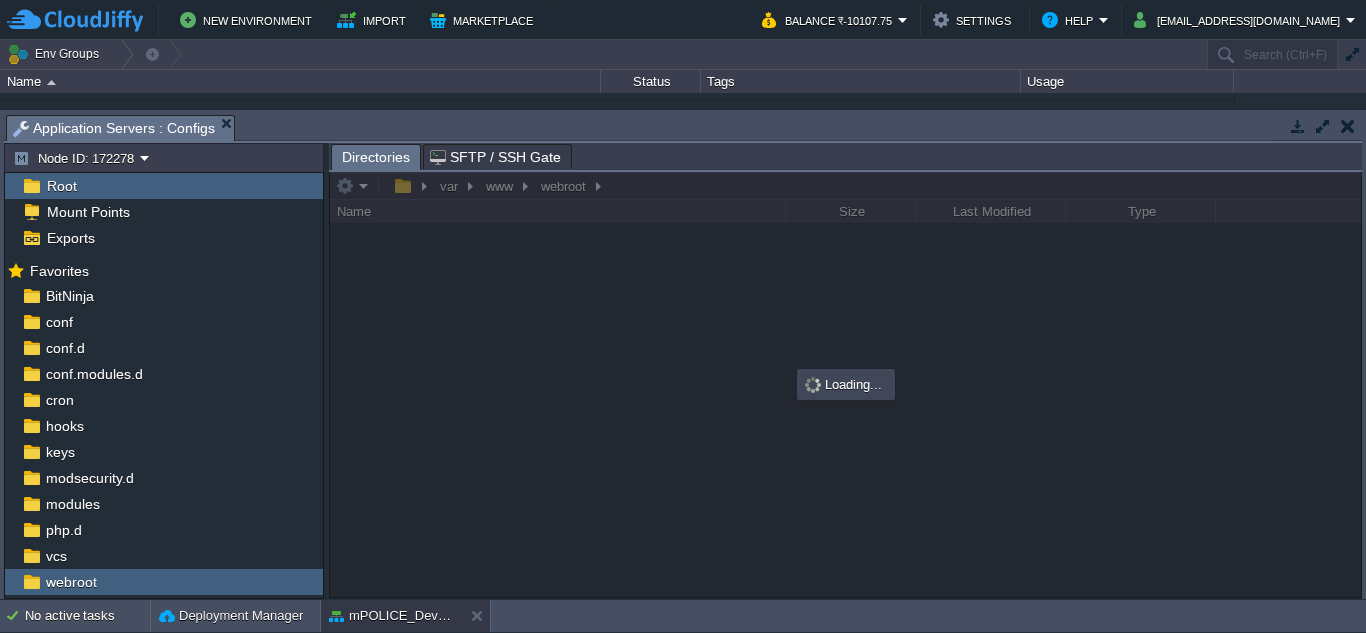 scroll, scrollTop: 0, scrollLeft: 0, axis: both 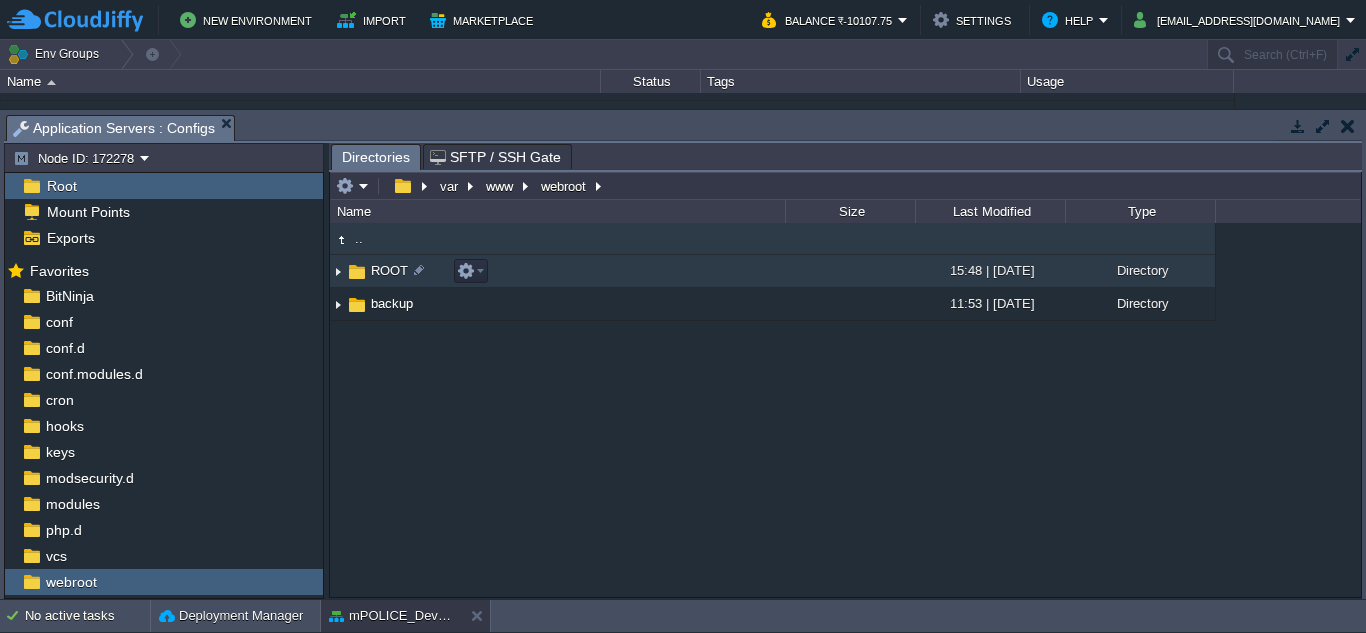 click on "ROOT" at bounding box center (389, 270) 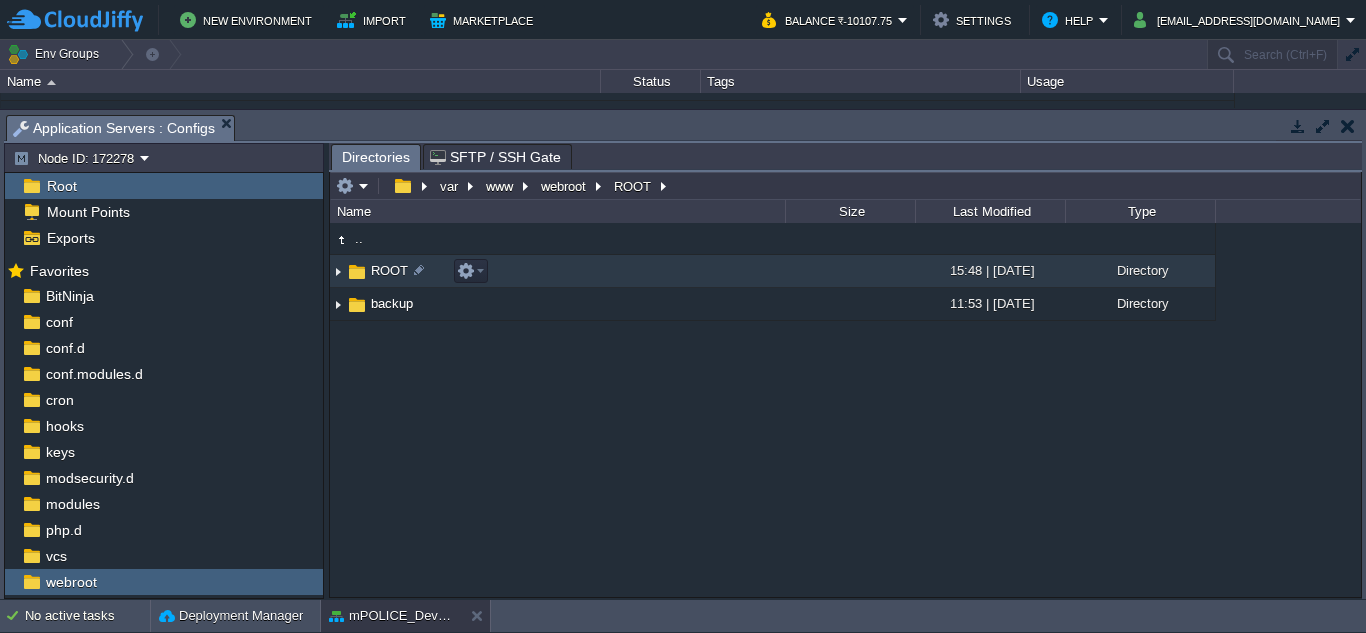 click on "ROOT" at bounding box center (389, 270) 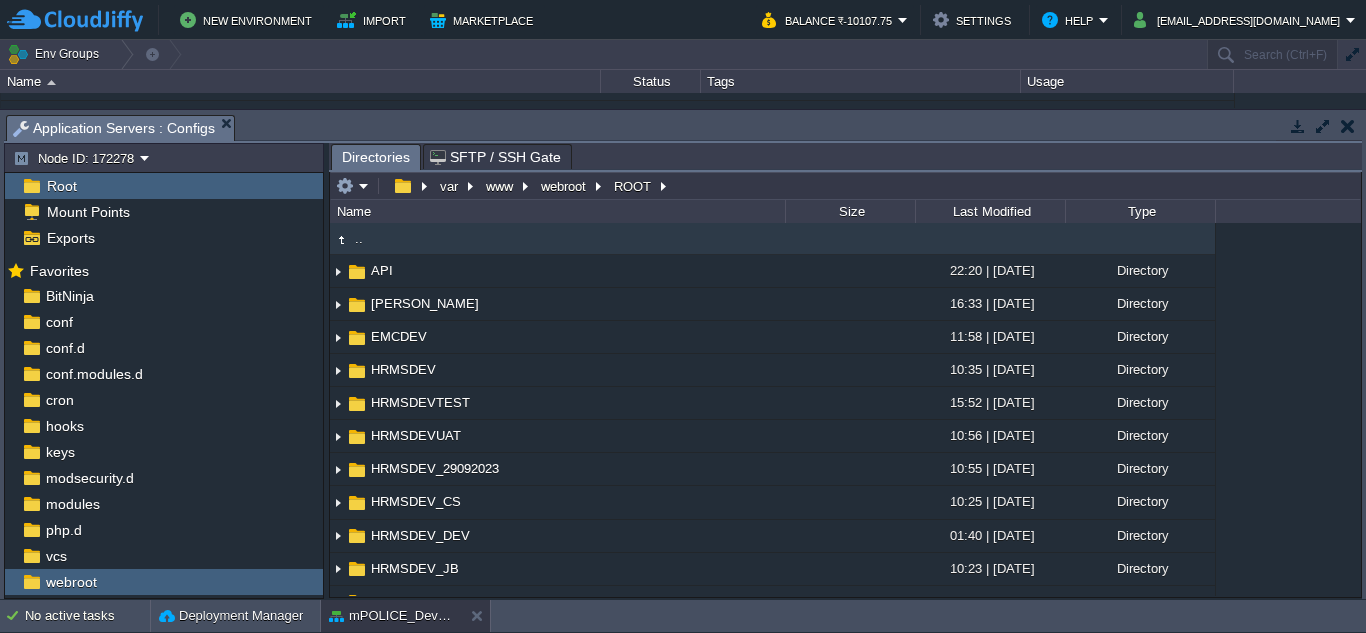 click on "Tasks Activity Log Archive Git / SVN Application Servers : Configs   Upload Delete Deploy to ... Custom application packages that can be deployed to your environments.  Learn More   Name Comment Size Upload Date   HelloWorld.zip Sample package which you can deploy to your environment. Feel free to delete and upload a package of your own. 575 KB 11:22   |   [DATE]         Node ID: 172278 Root Mount Points Exports Mark the most frequently used files and directories as Favorites to easily access them within this panel. Favorites BitNinja conf conf.d conf.modules.d cron hooks keys modsecurity.d modules php.d vcs webroot php.ini redeploy.conf Directories SFTP / SSH Gate       var www webroot ROOT Name Size Last Modified Type .. API 22:20   |   [DATE] Directory [PERSON_NAME] 16:33   |   [DATE] Directory EMCDEV 11:58   |   [DATE] Directory HRMSDEV 10:35   |   [DATE] Directory HRMSDEVTEST 15:52   |   [DATE] Directory HRMSDEVUAT 10:56   |   [DATE] Directory Directory pms" at bounding box center [683, 354] 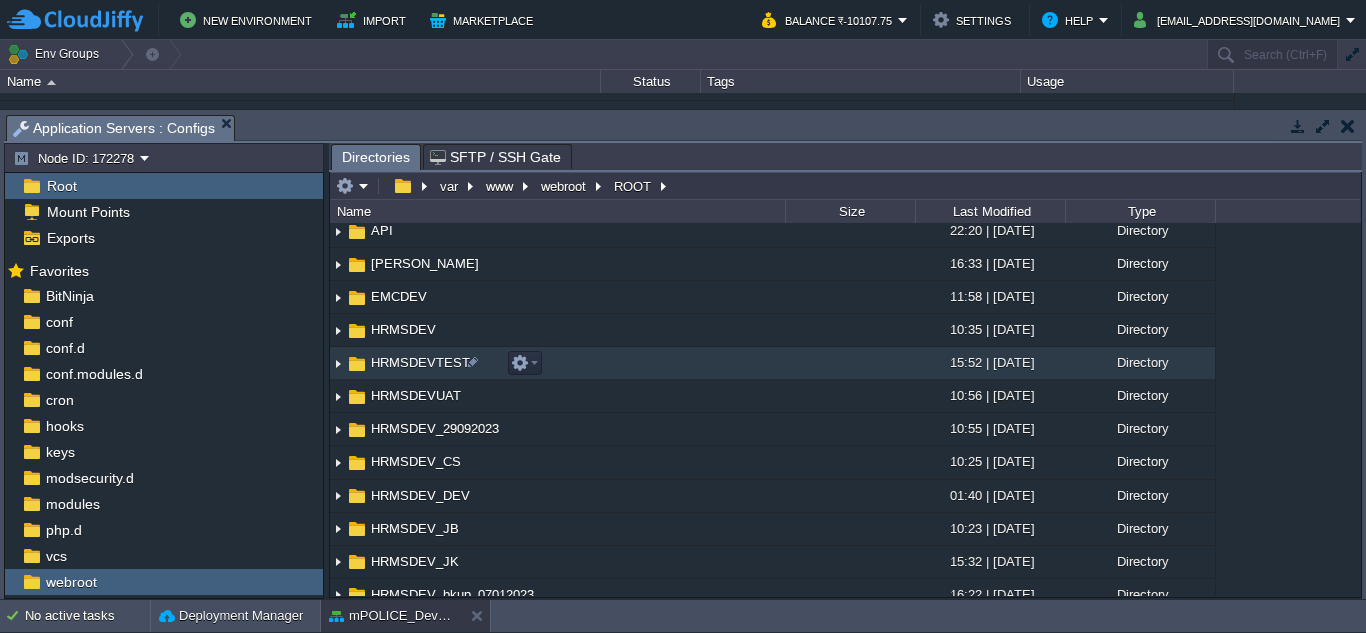 scroll, scrollTop: 0, scrollLeft: 0, axis: both 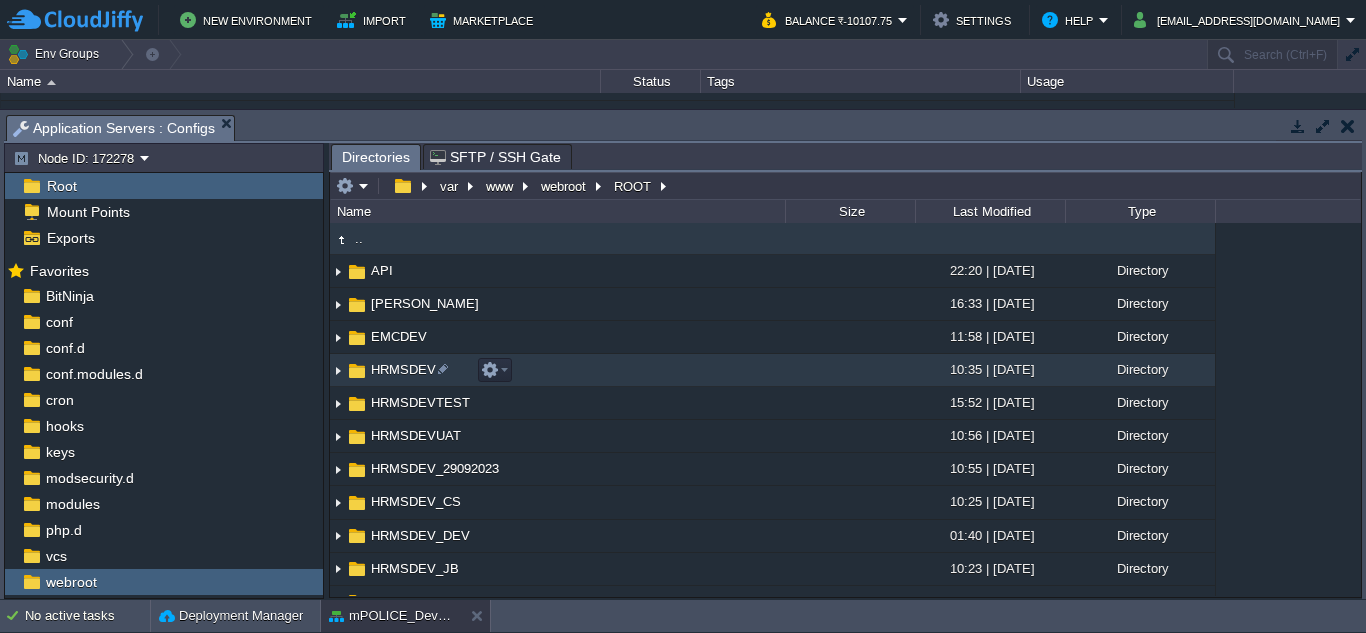 click on "HRMSDEV" at bounding box center [403, 369] 